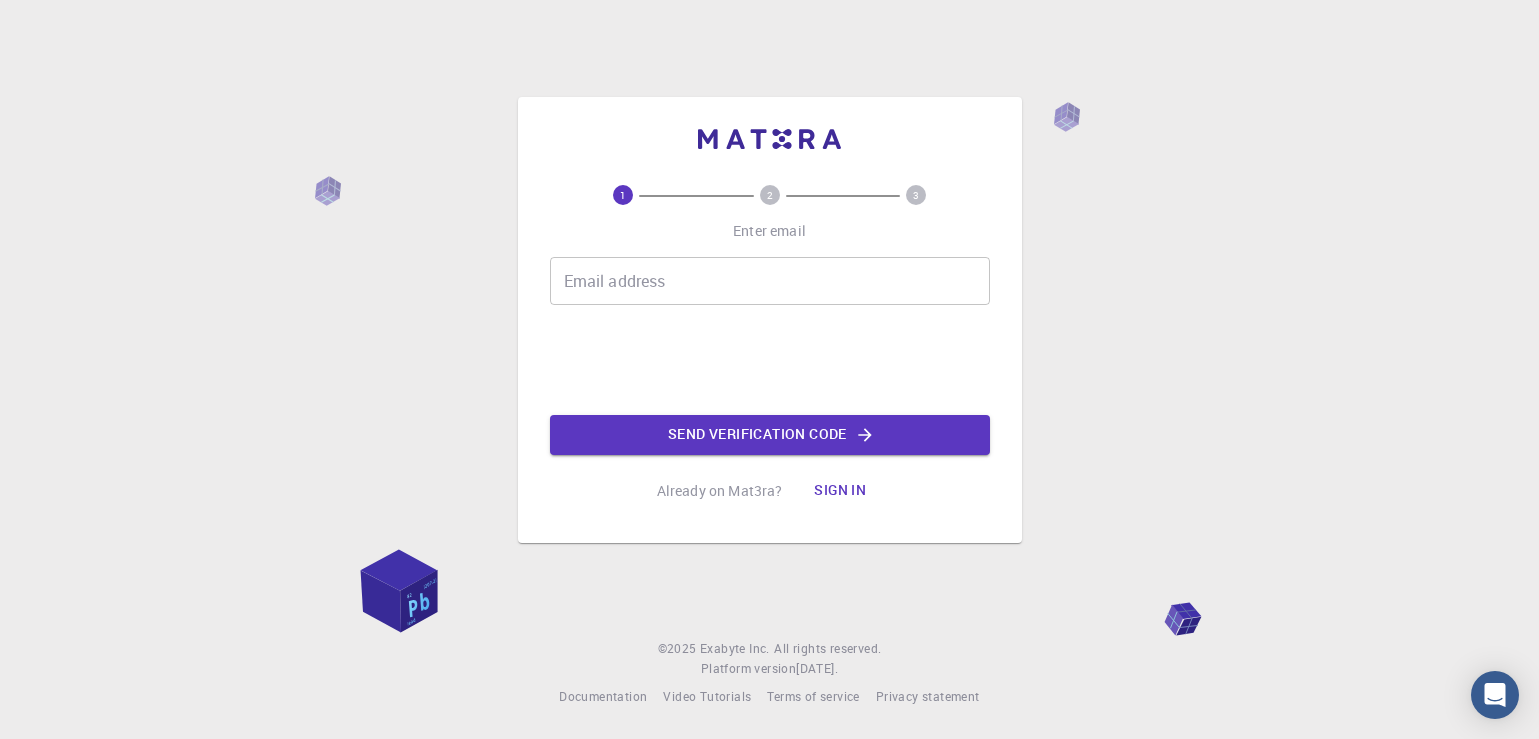 scroll, scrollTop: 0, scrollLeft: 0, axis: both 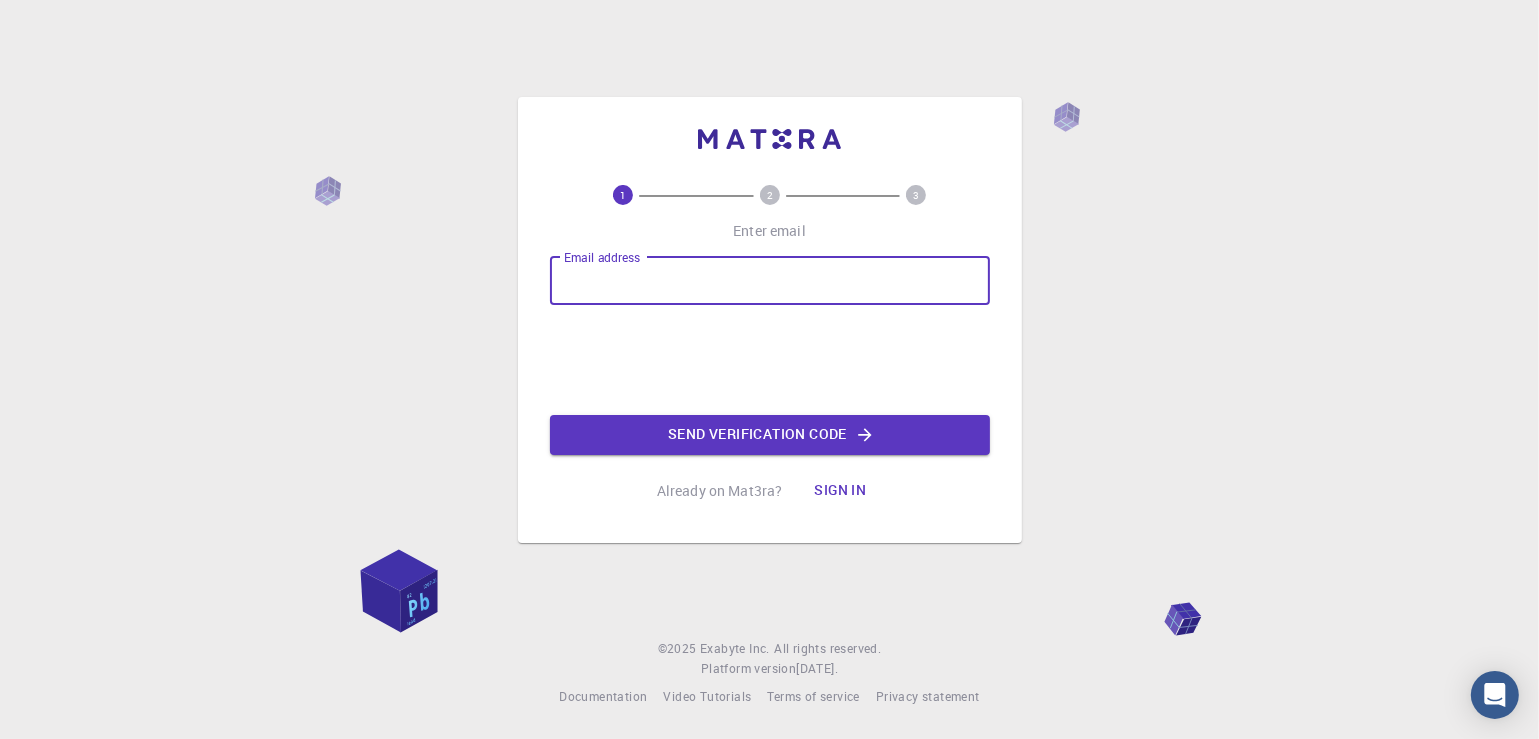 click on "Email address" at bounding box center (770, 281) 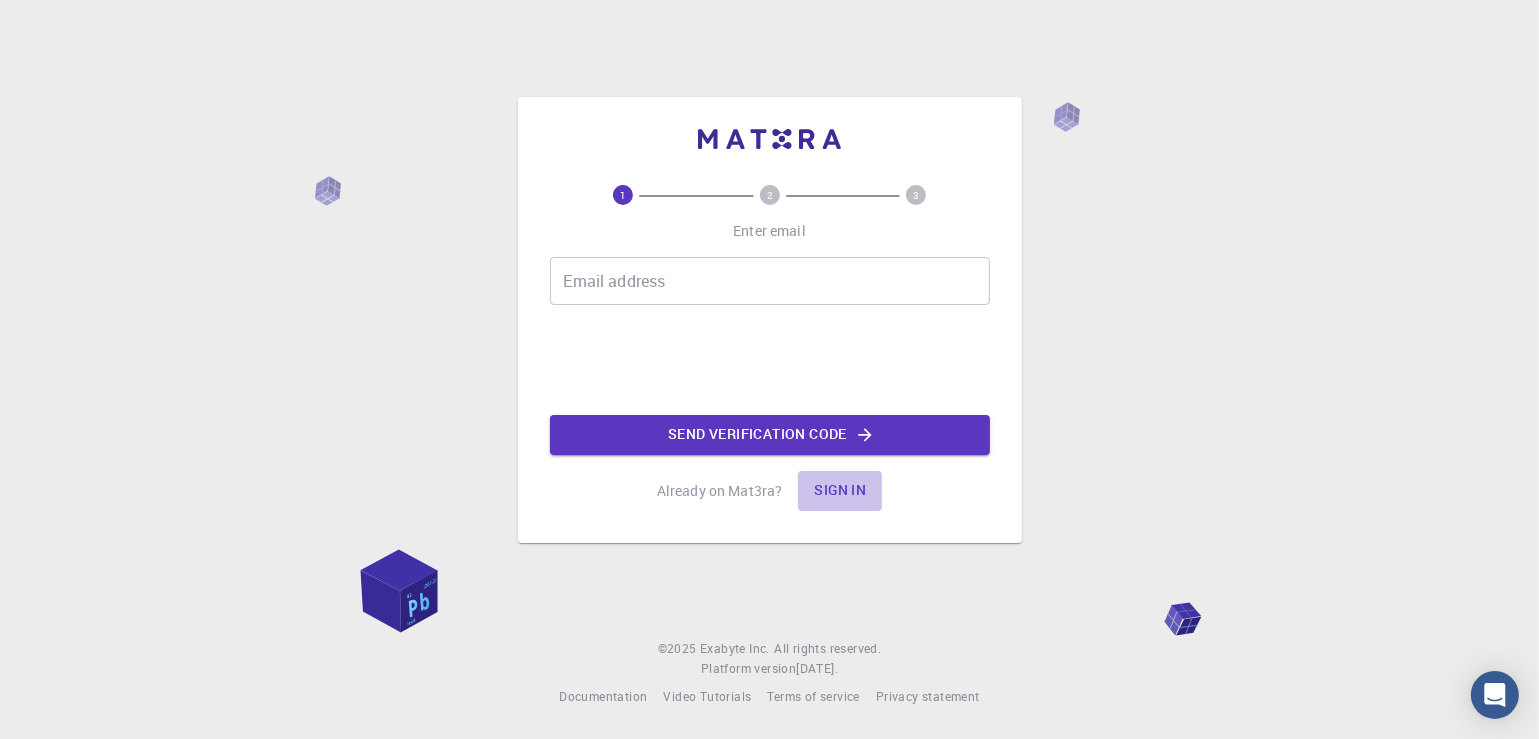 click on "Sign in" at bounding box center [840, 491] 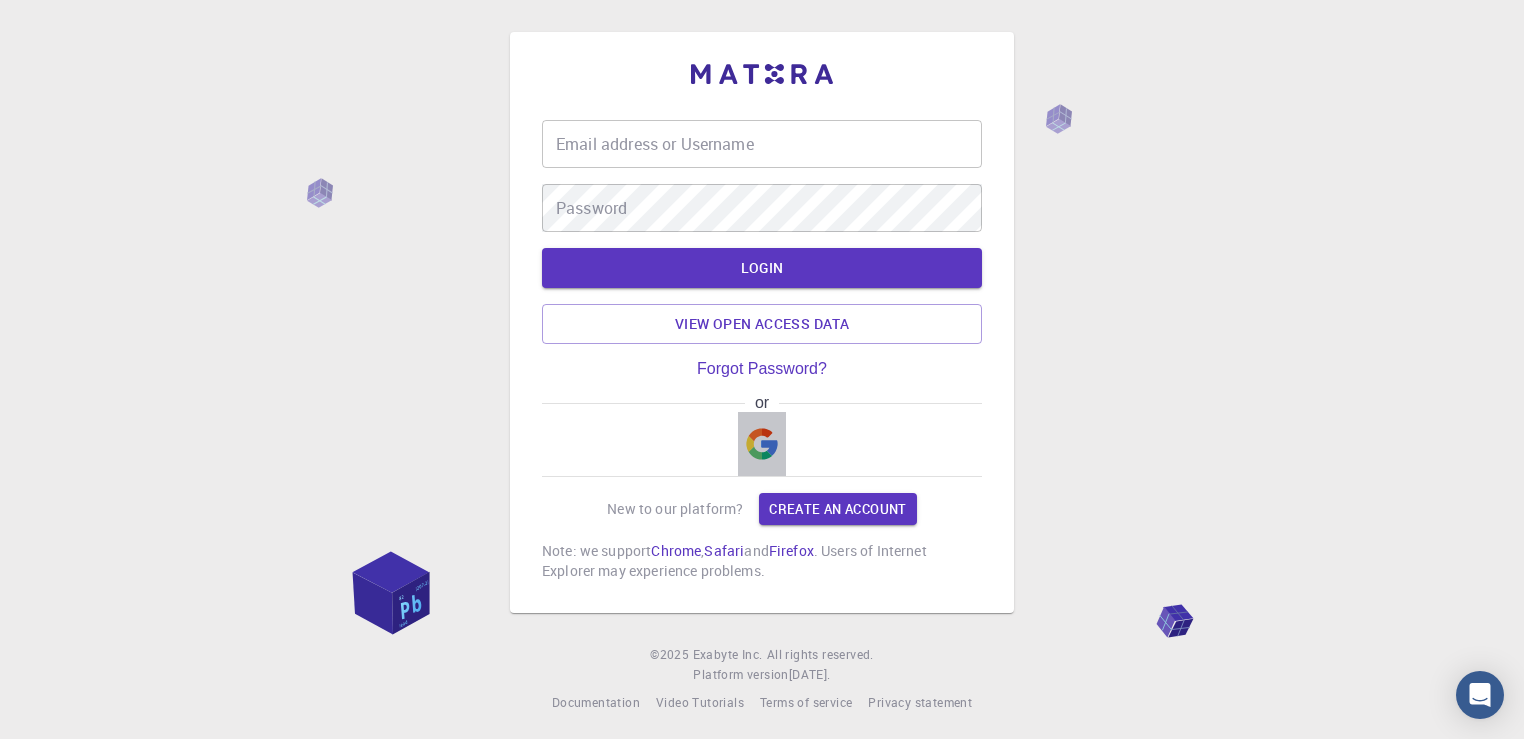 click at bounding box center (762, 444) 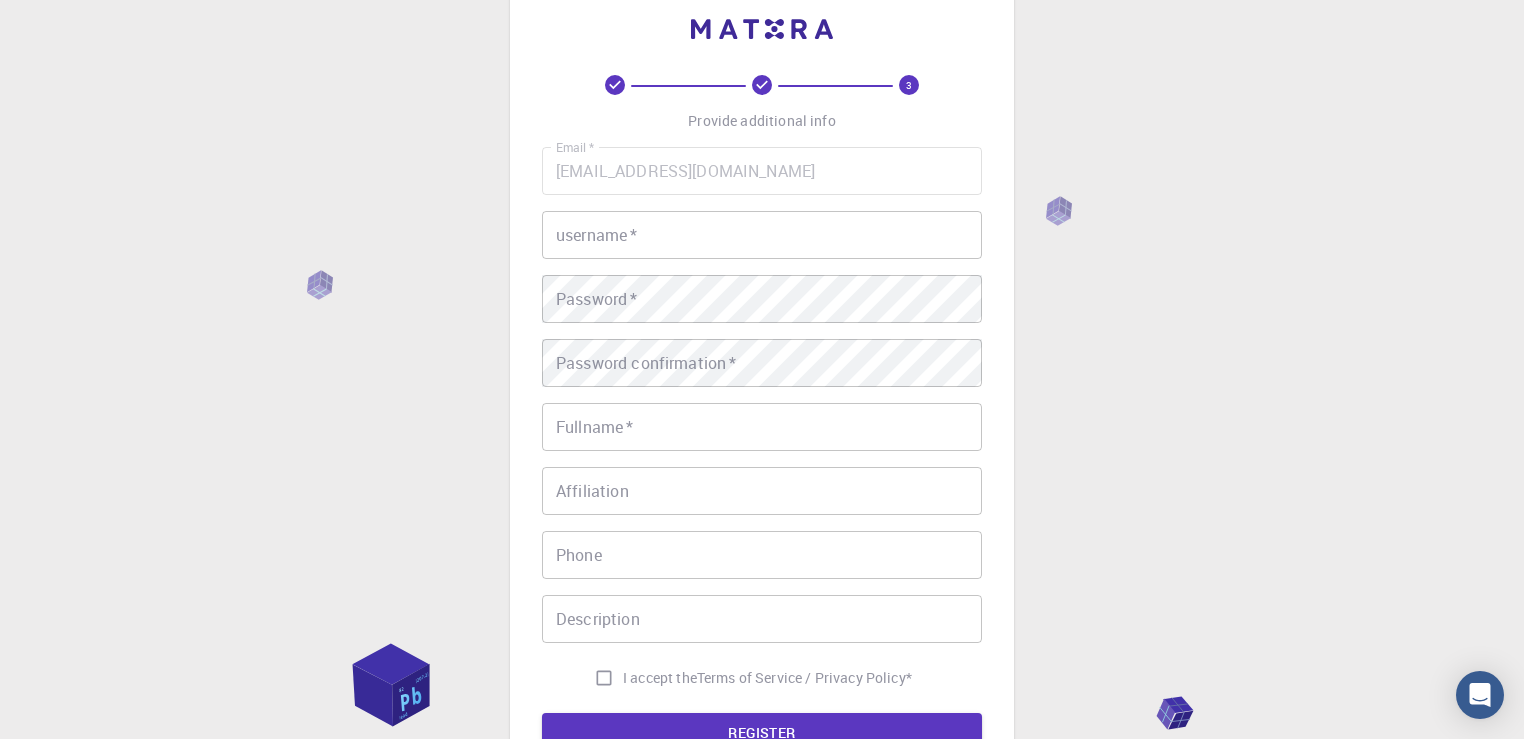 scroll, scrollTop: 0, scrollLeft: 0, axis: both 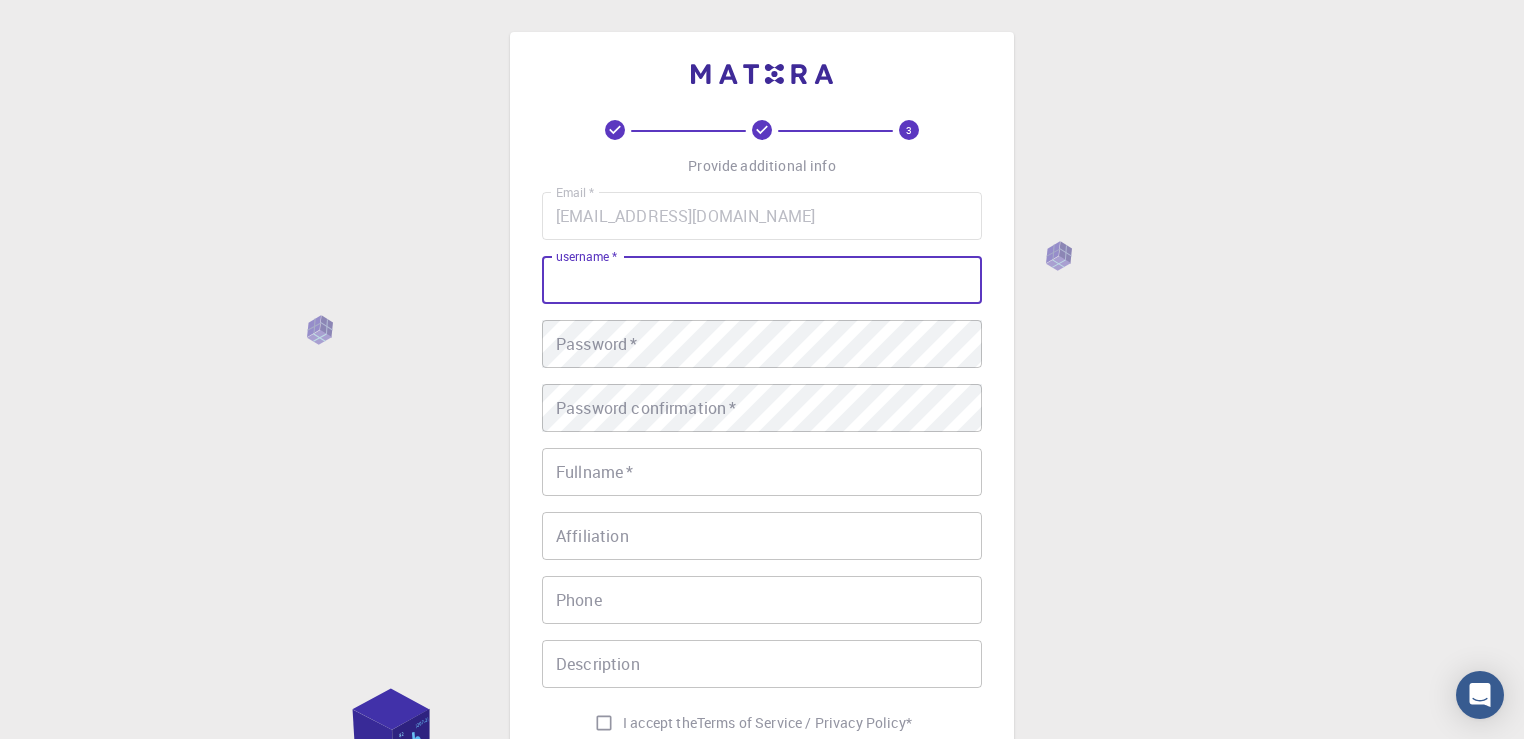 click on "username   *" at bounding box center (762, 280) 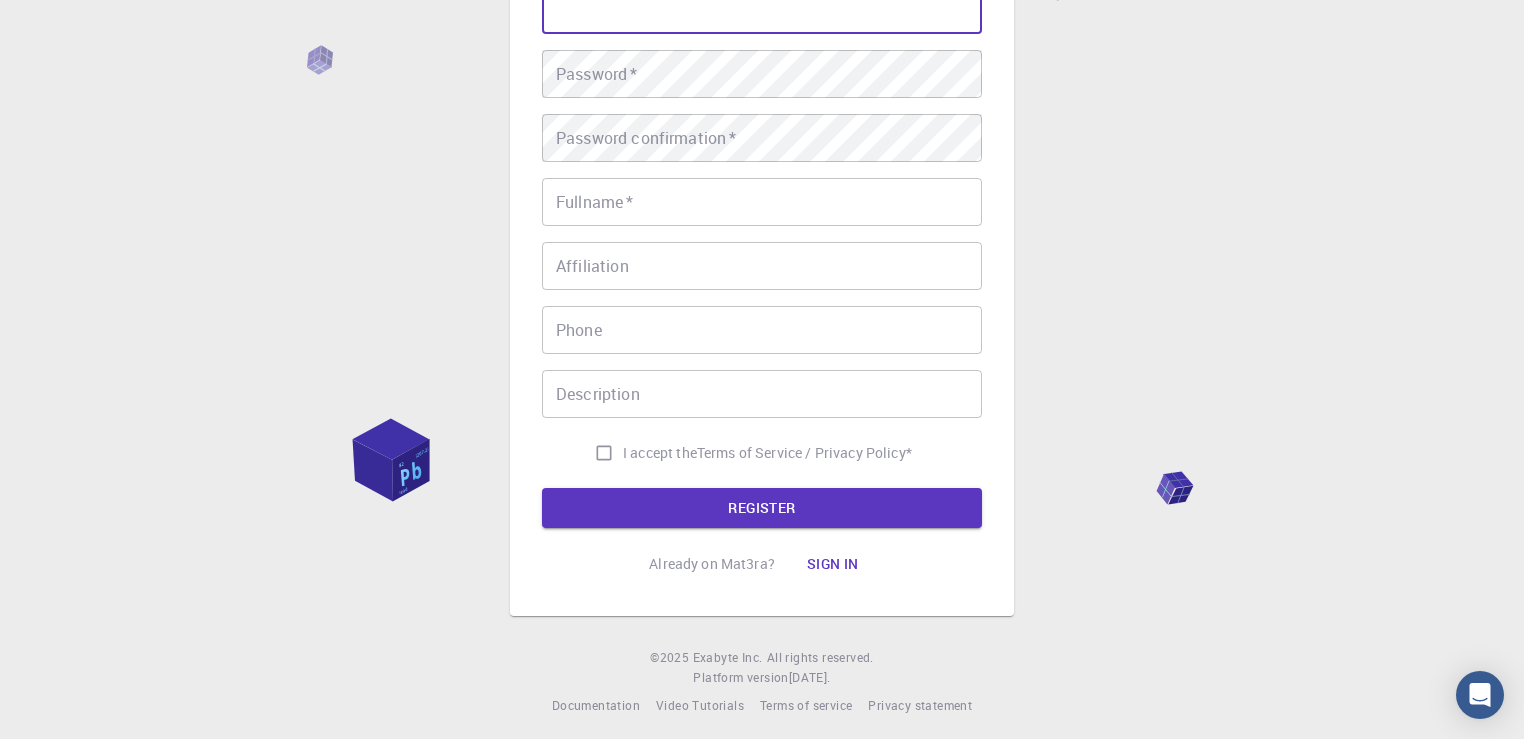 scroll, scrollTop: 278, scrollLeft: 0, axis: vertical 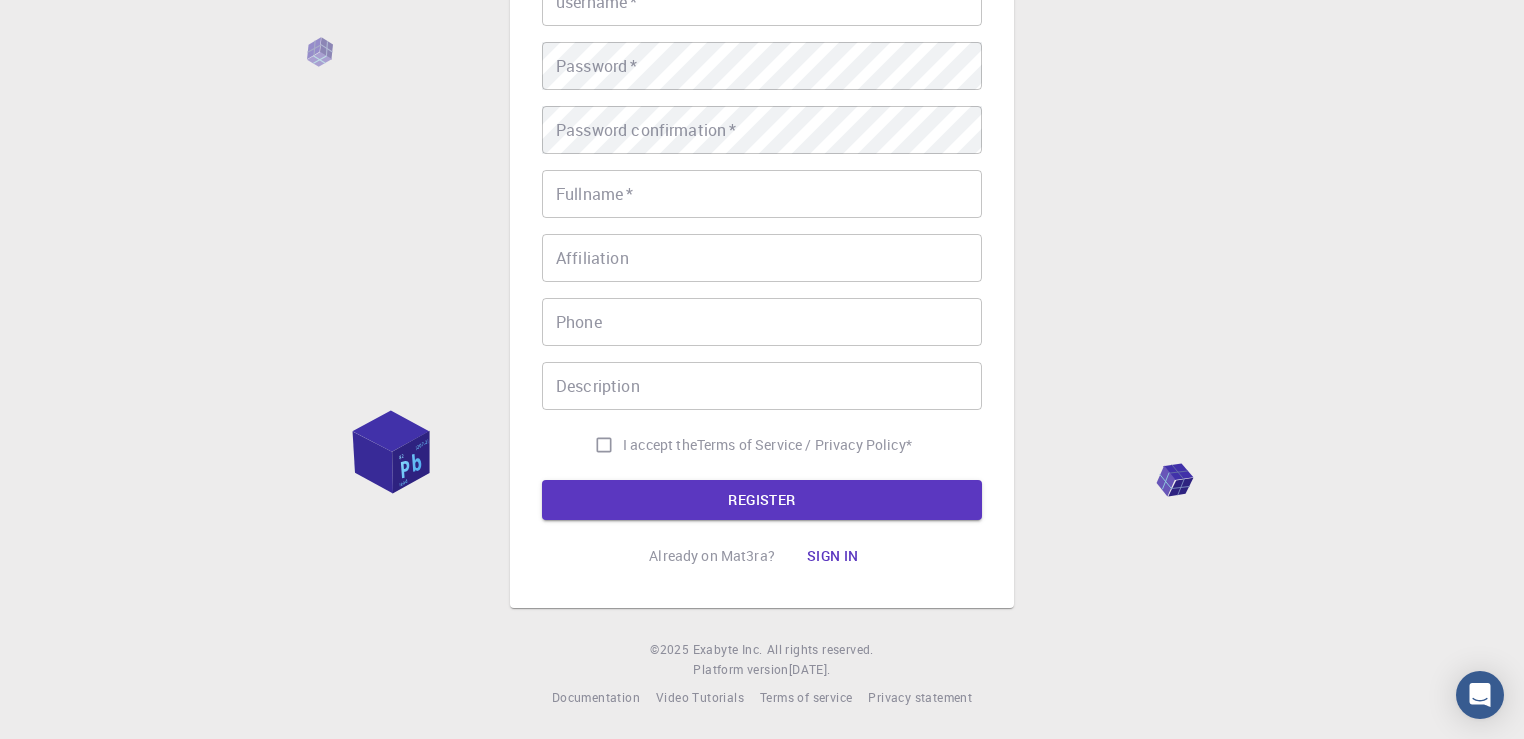 click on "3 Provide additional info Email   * ti98m8u4r@gmail.com Email   * username   * username   * Password   * Password   * Password confirmation   * Password confirmation   * Fullname   * Fullname   * Affiliation Affiliation Phone Phone Description Description I accept the  Terms of Service / Privacy Policy  * REGISTER Already on Mat3ra? Sign in ©  2025   Exabyte Inc.   All rights reserved. Platform version  2025.6.26 . Documentation Video Tutorials Terms of service Privacy statement" at bounding box center (762, 231) 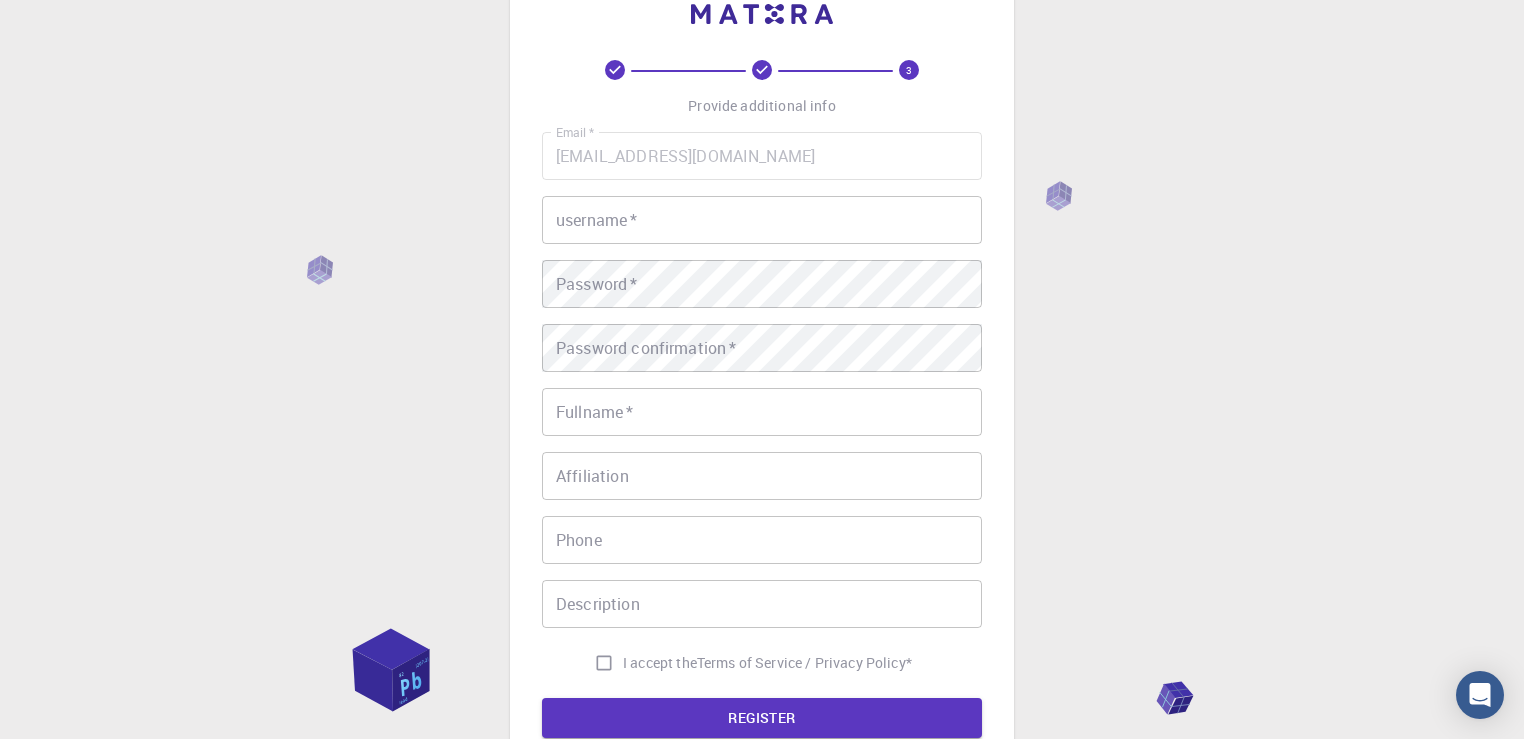 scroll, scrollTop: 0, scrollLeft: 0, axis: both 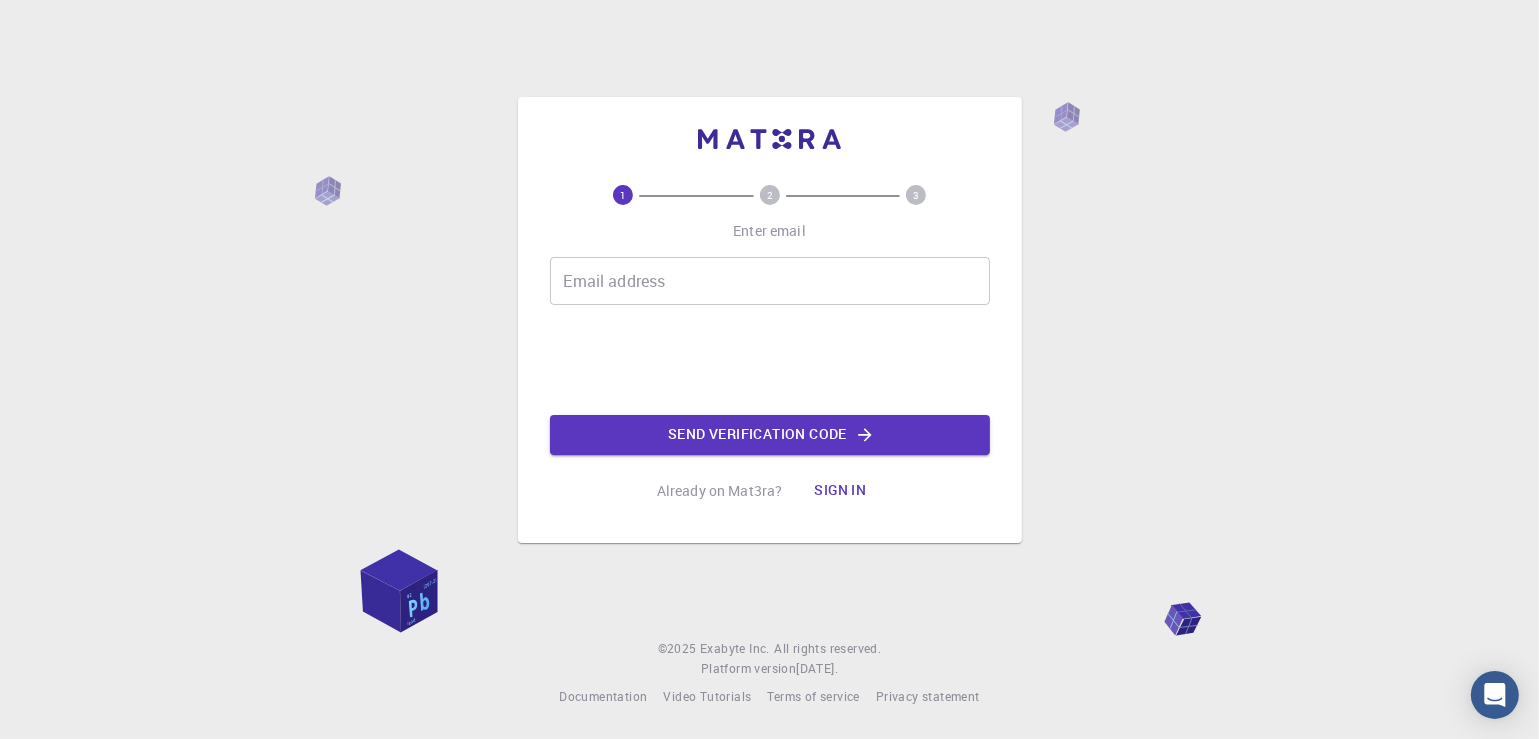 click on "Email address" at bounding box center [770, 281] 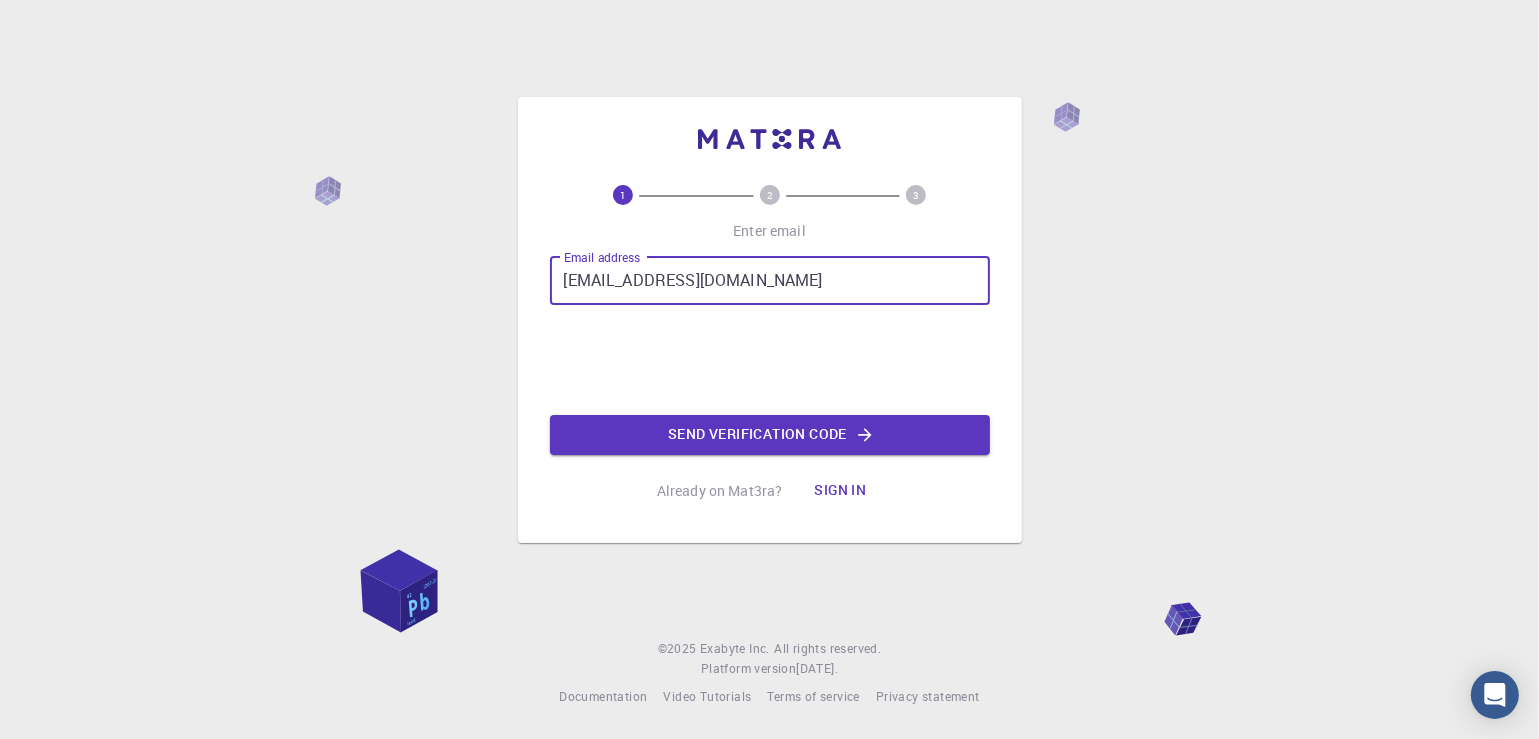 type on "j.xursandov@newuu.uz" 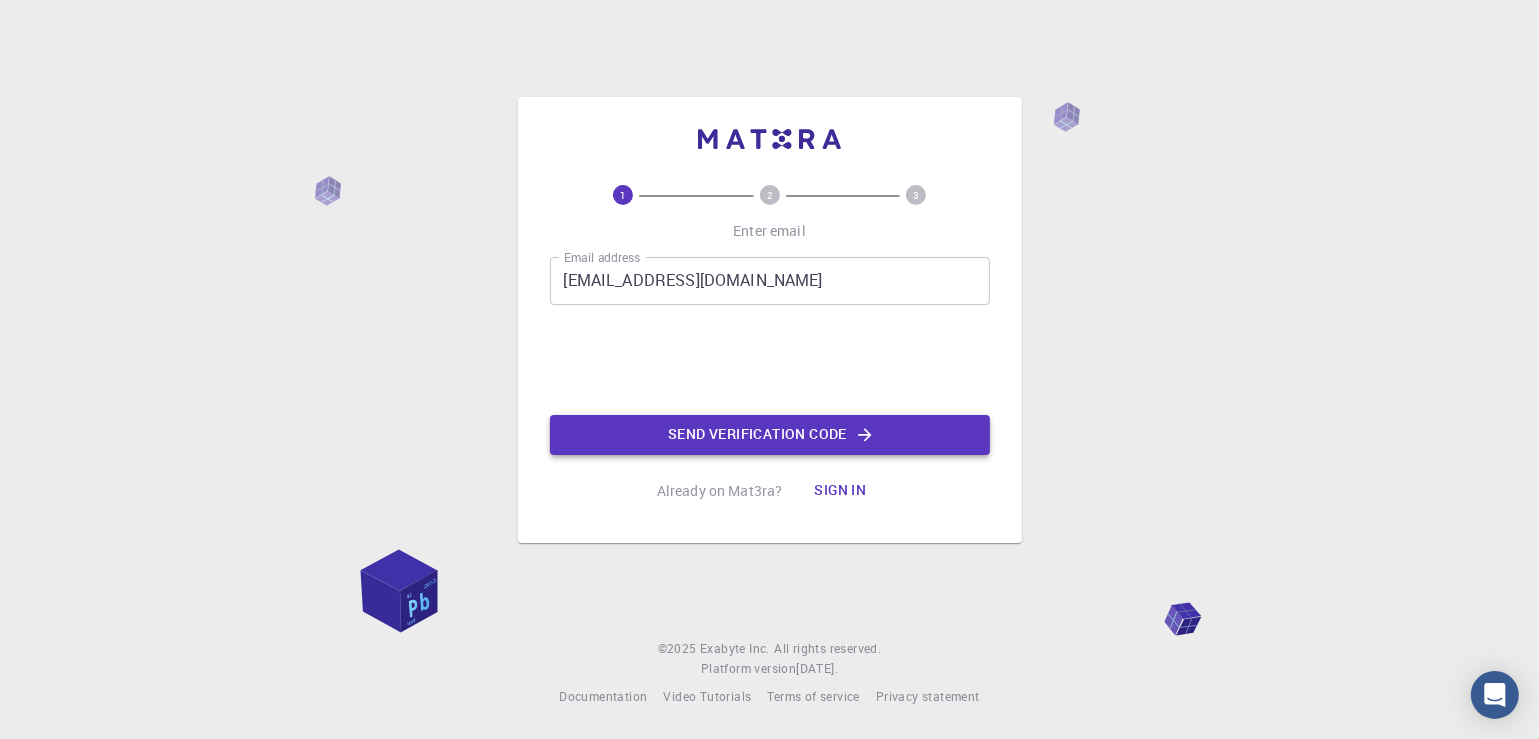 click on "Send verification code" 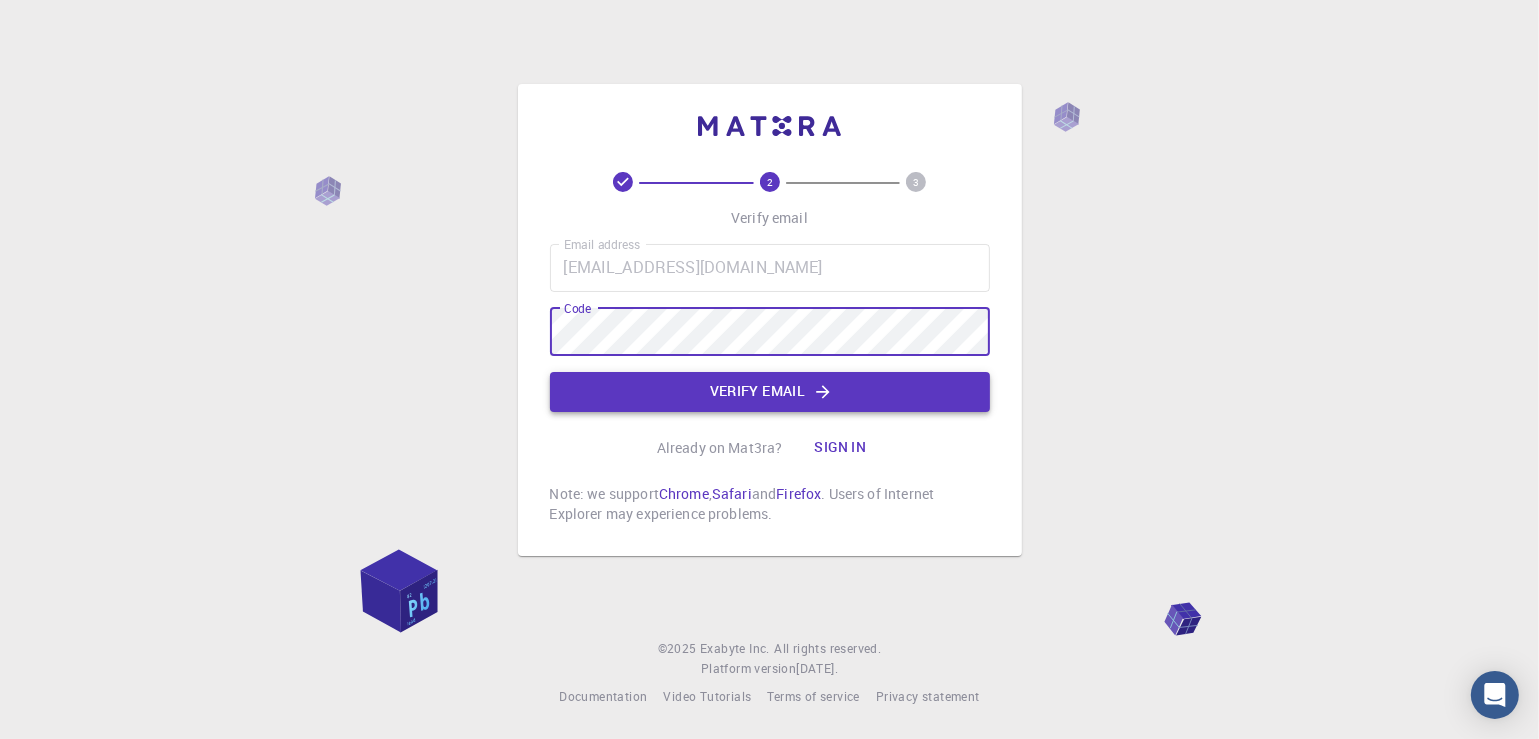 click on "Verify email" 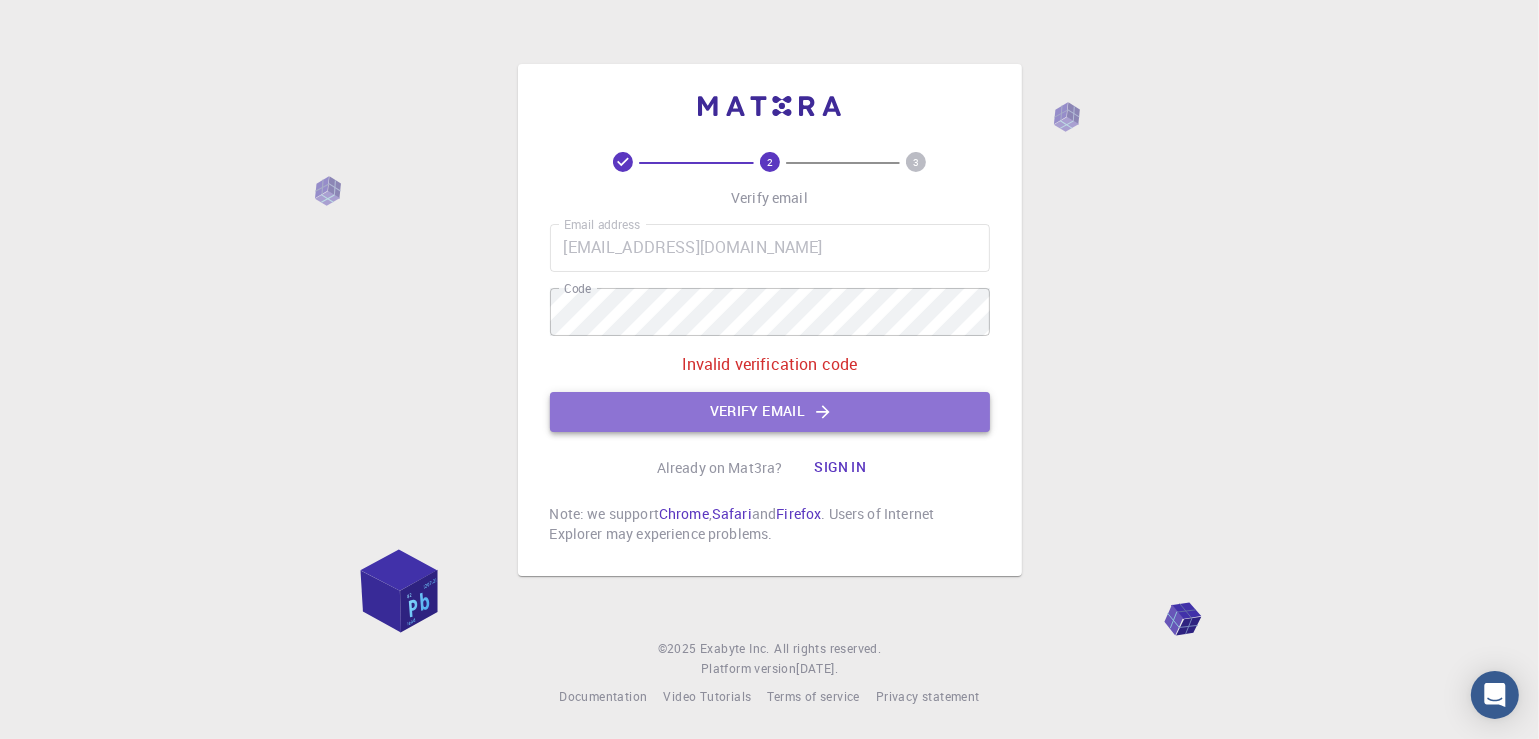 click on "Verify email" at bounding box center (770, 412) 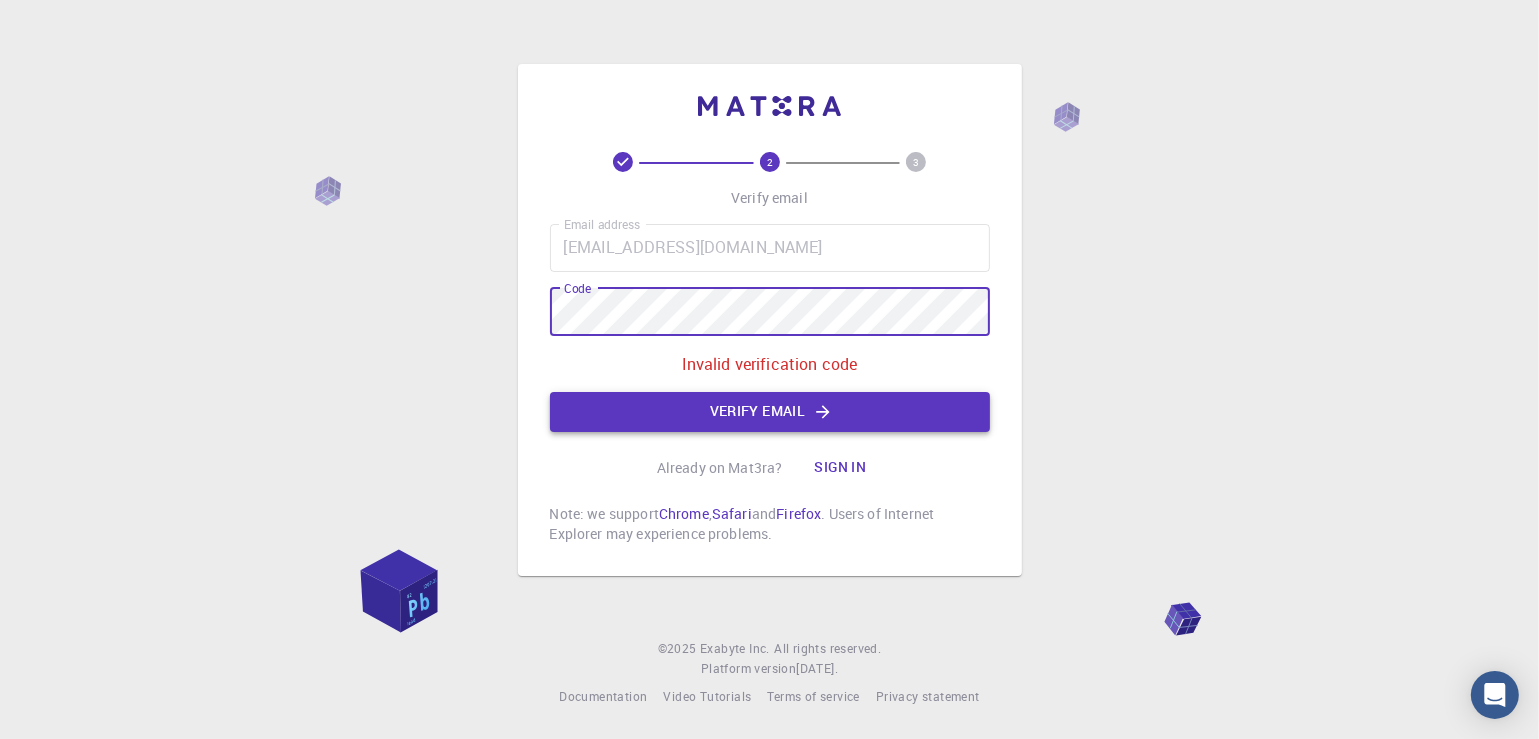 click on "Verify email" at bounding box center (770, 412) 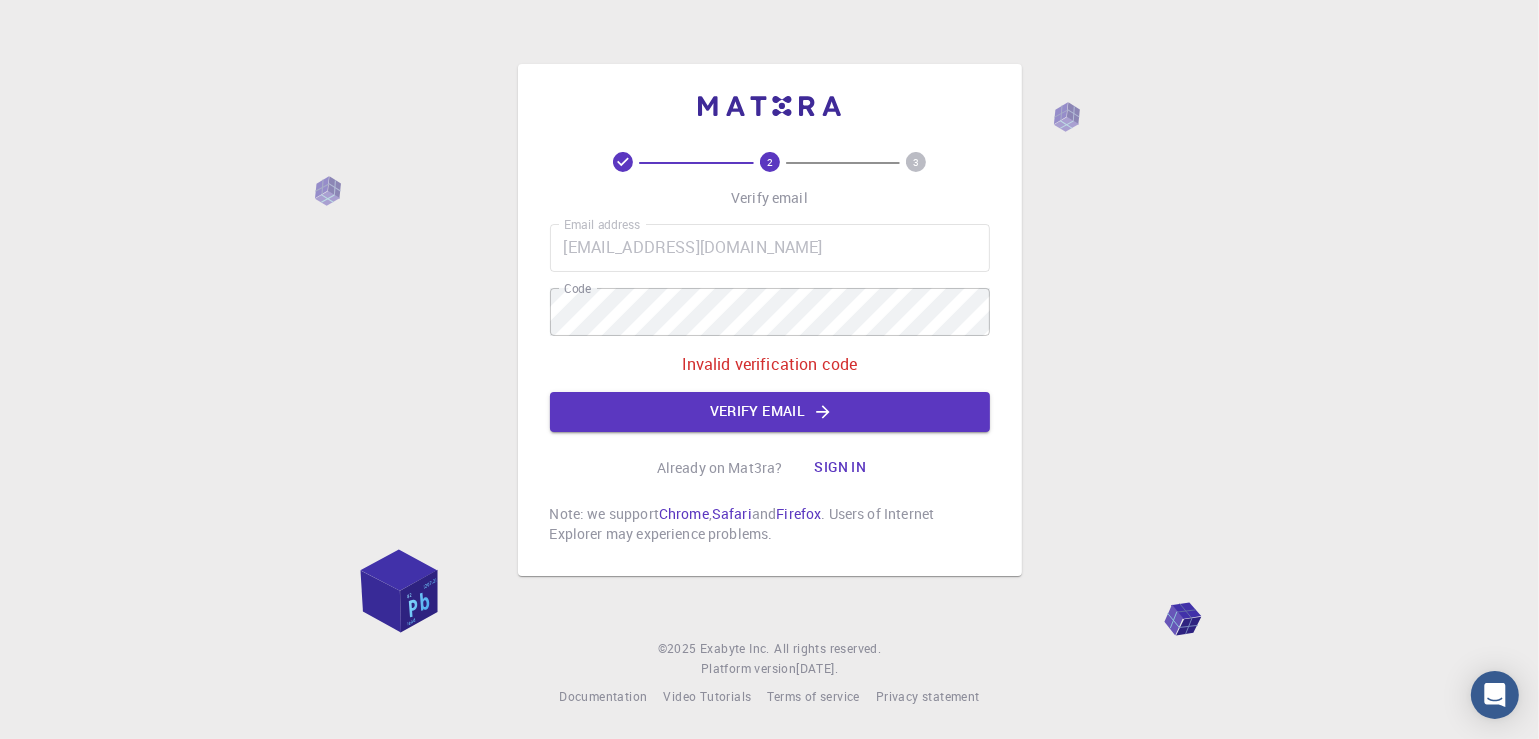 click on "Sign in" at bounding box center [840, 468] 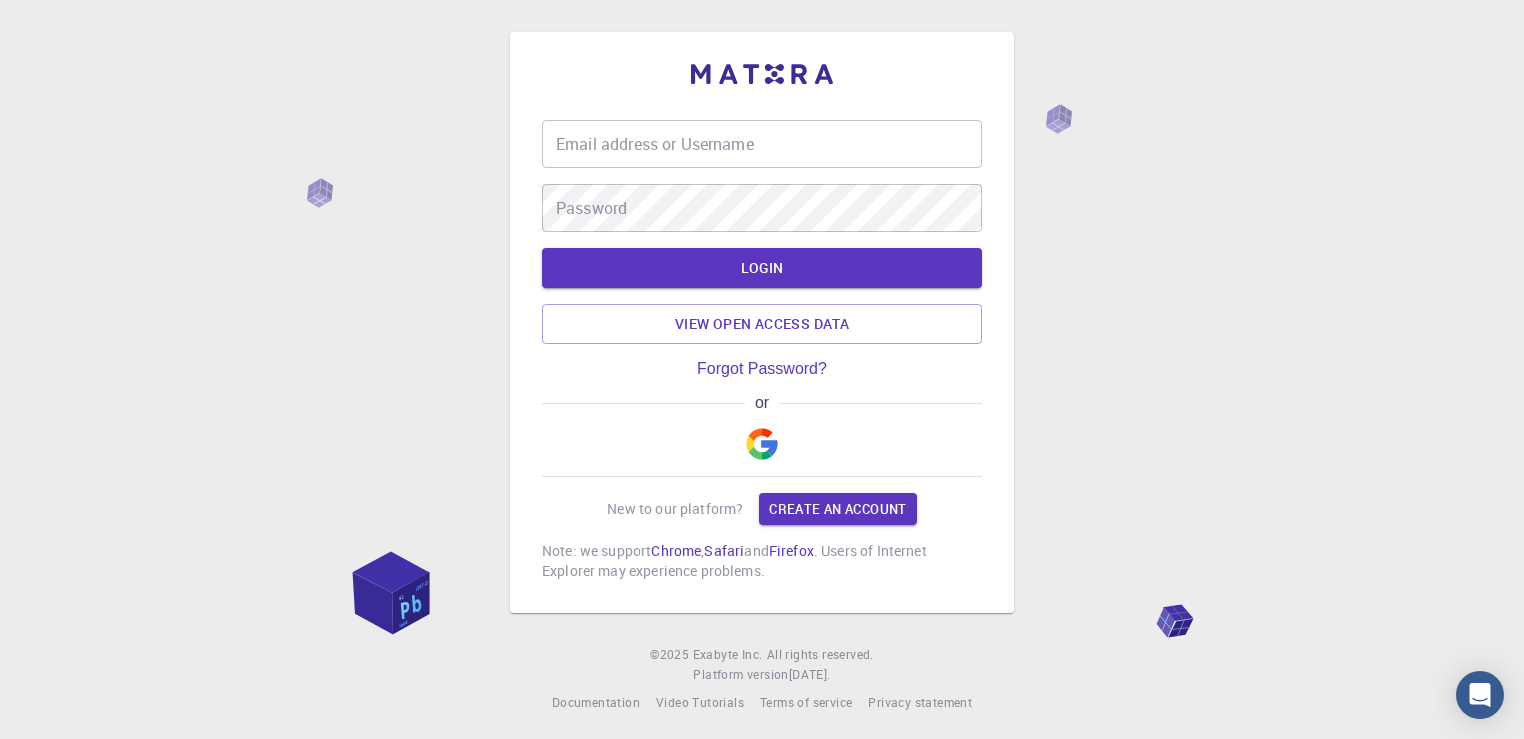 click on "Email address or Username" at bounding box center (762, 144) 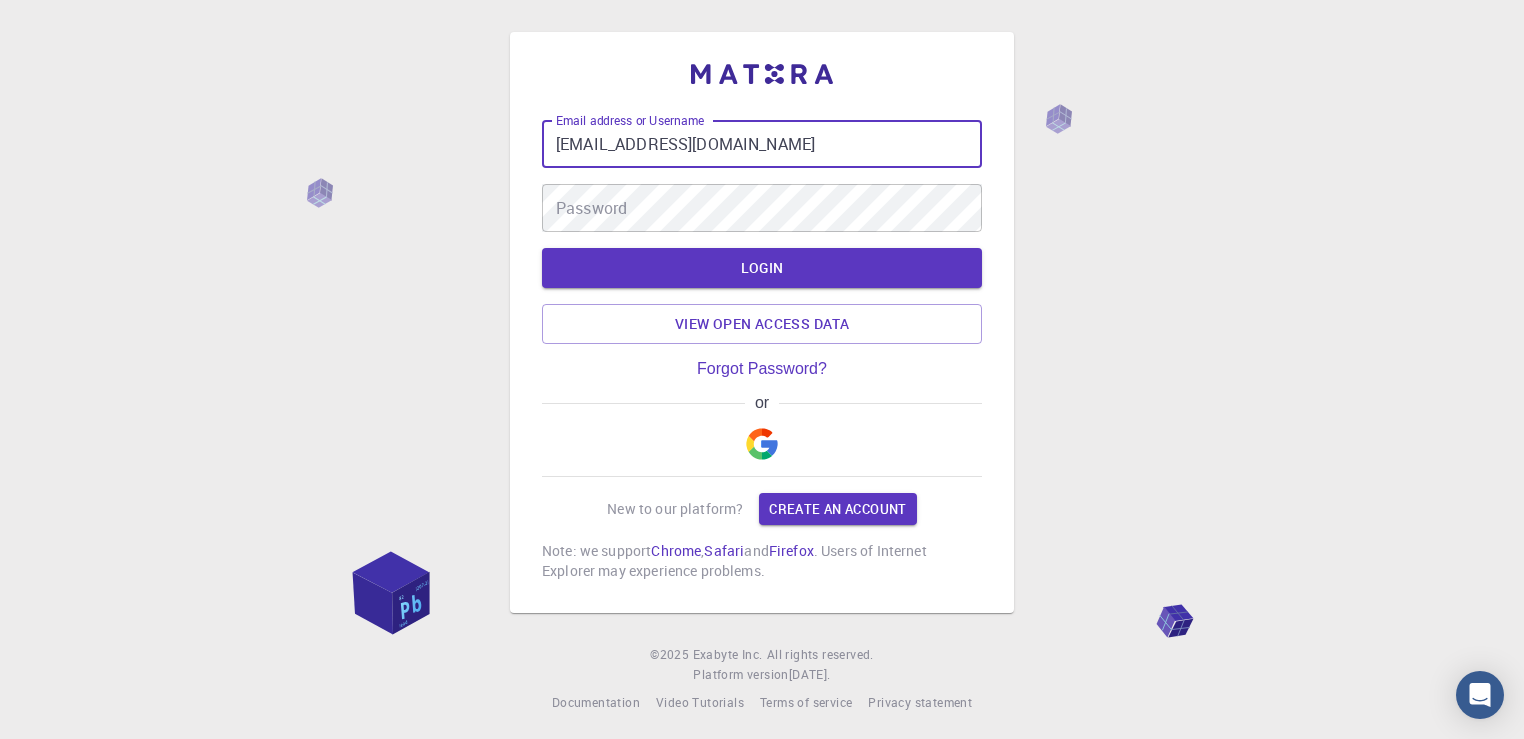 type on "j.xursandov@newuu.uz" 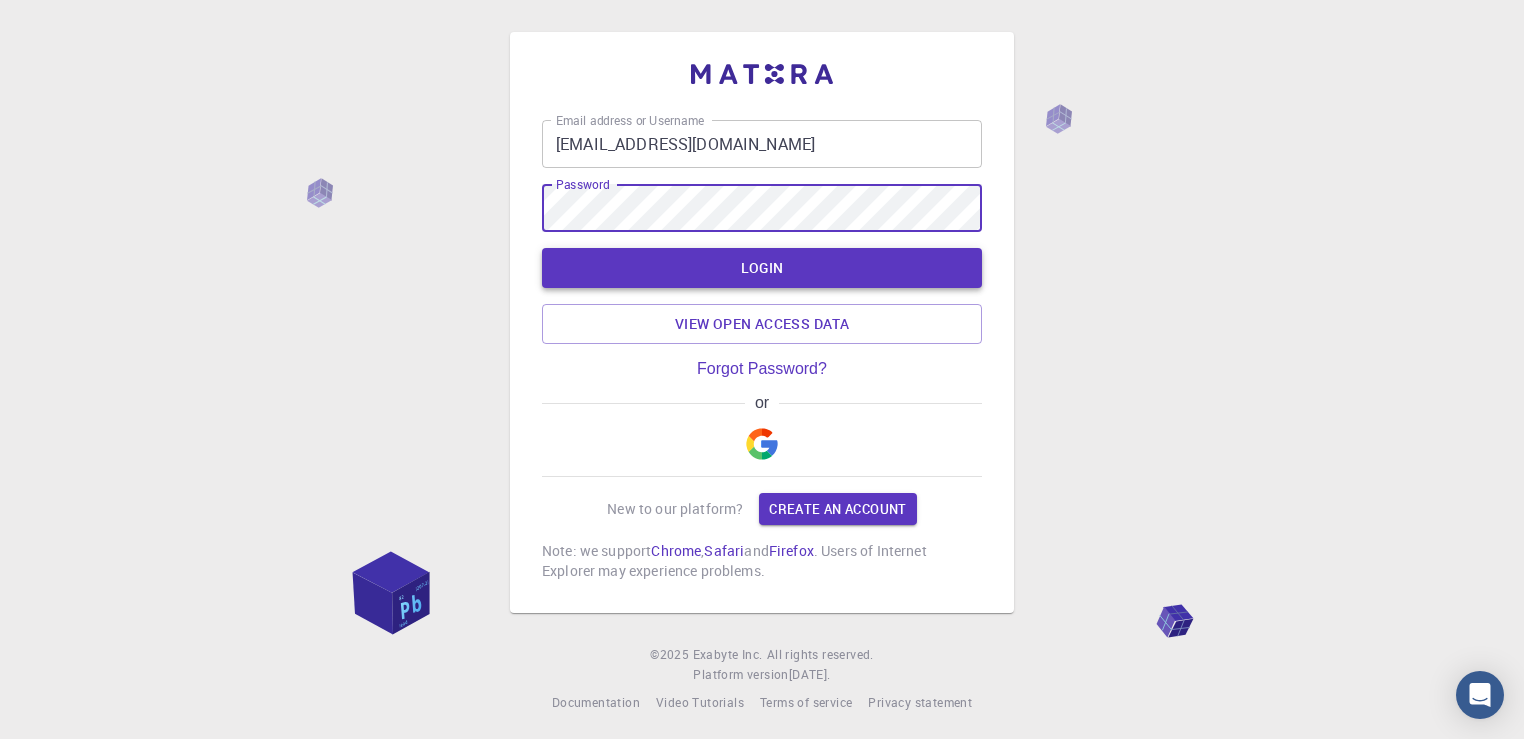 click on "LOGIN" at bounding box center (762, 268) 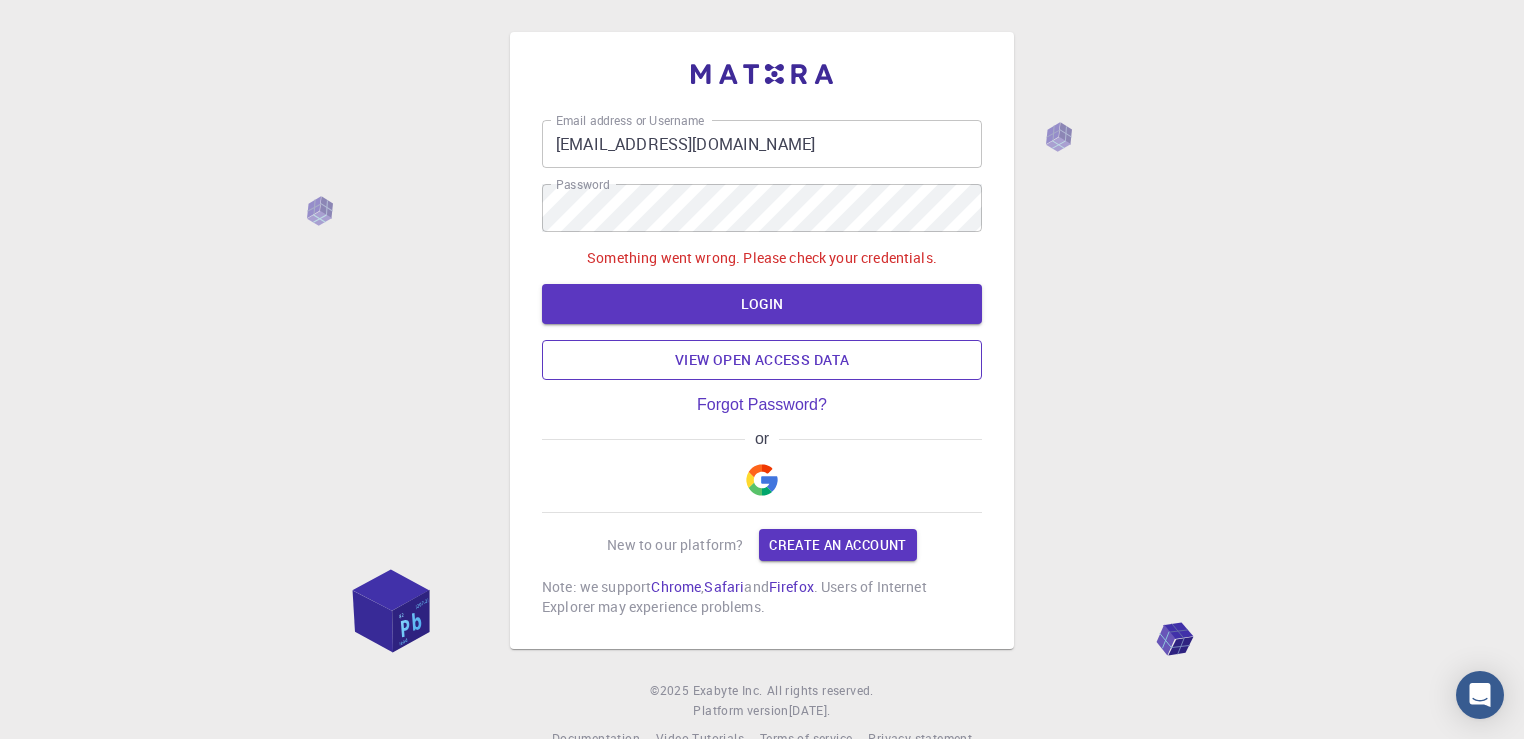 click on "View open access data" at bounding box center (762, 360) 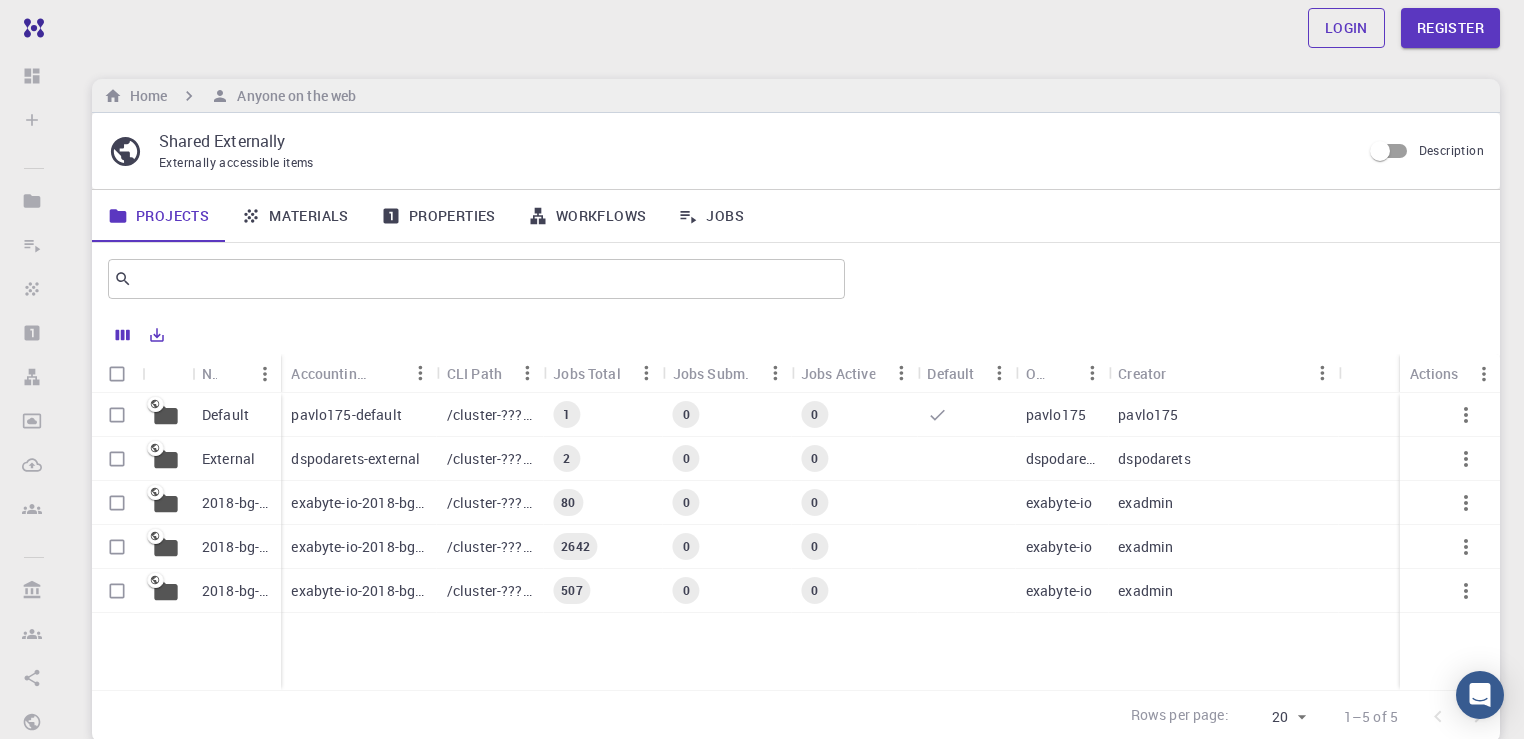 click on "Login" at bounding box center [1346, 28] 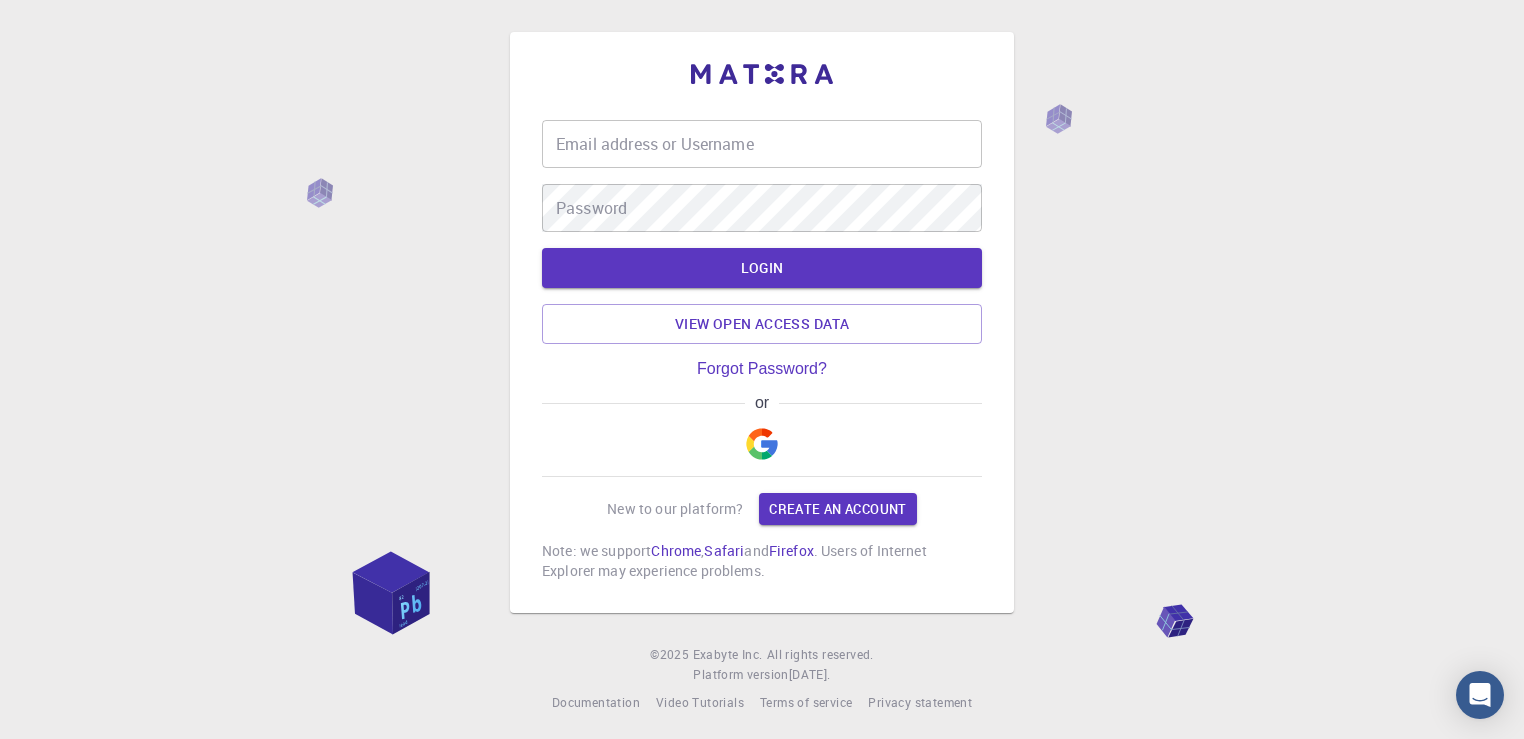 type on "j.xursandov@newuu.uz" 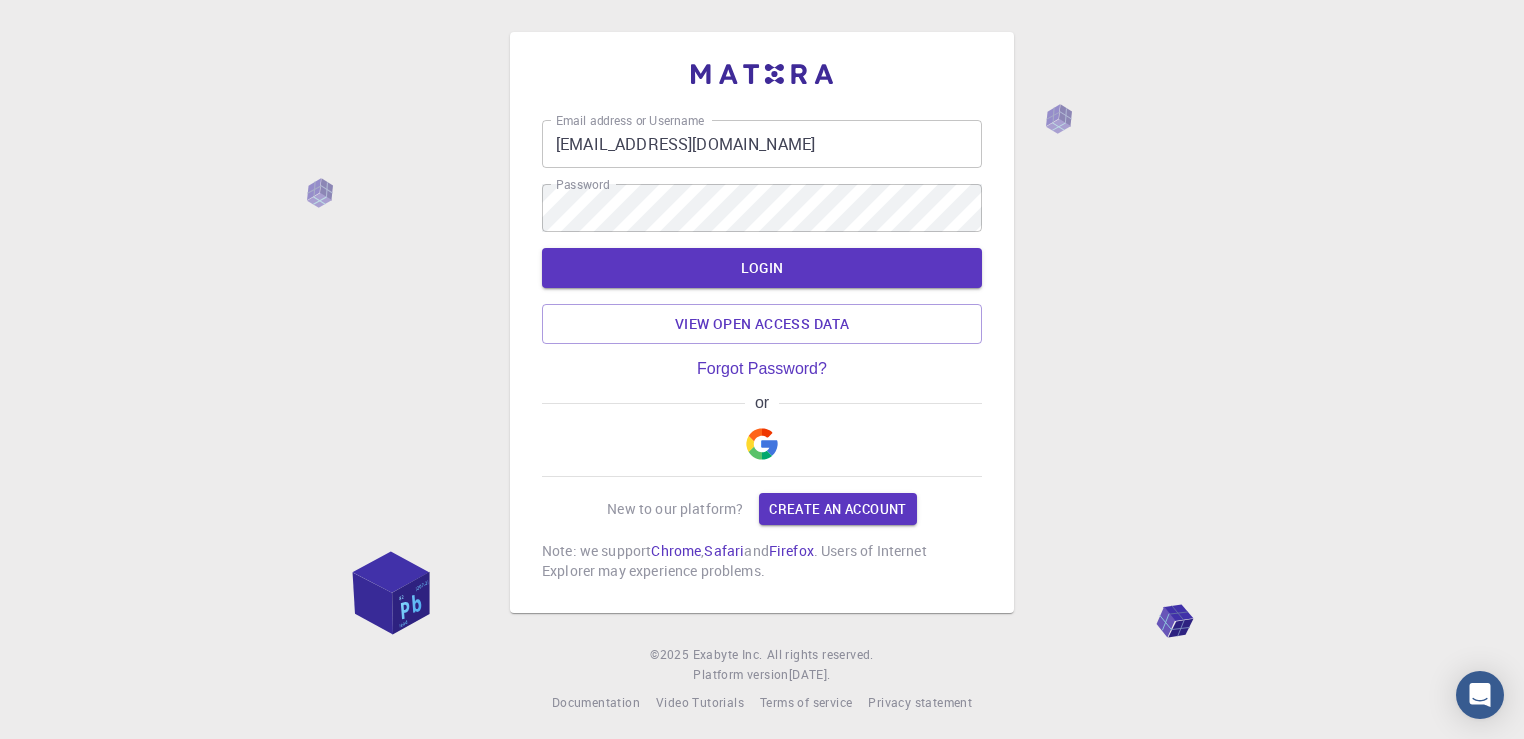 click at bounding box center [762, 444] 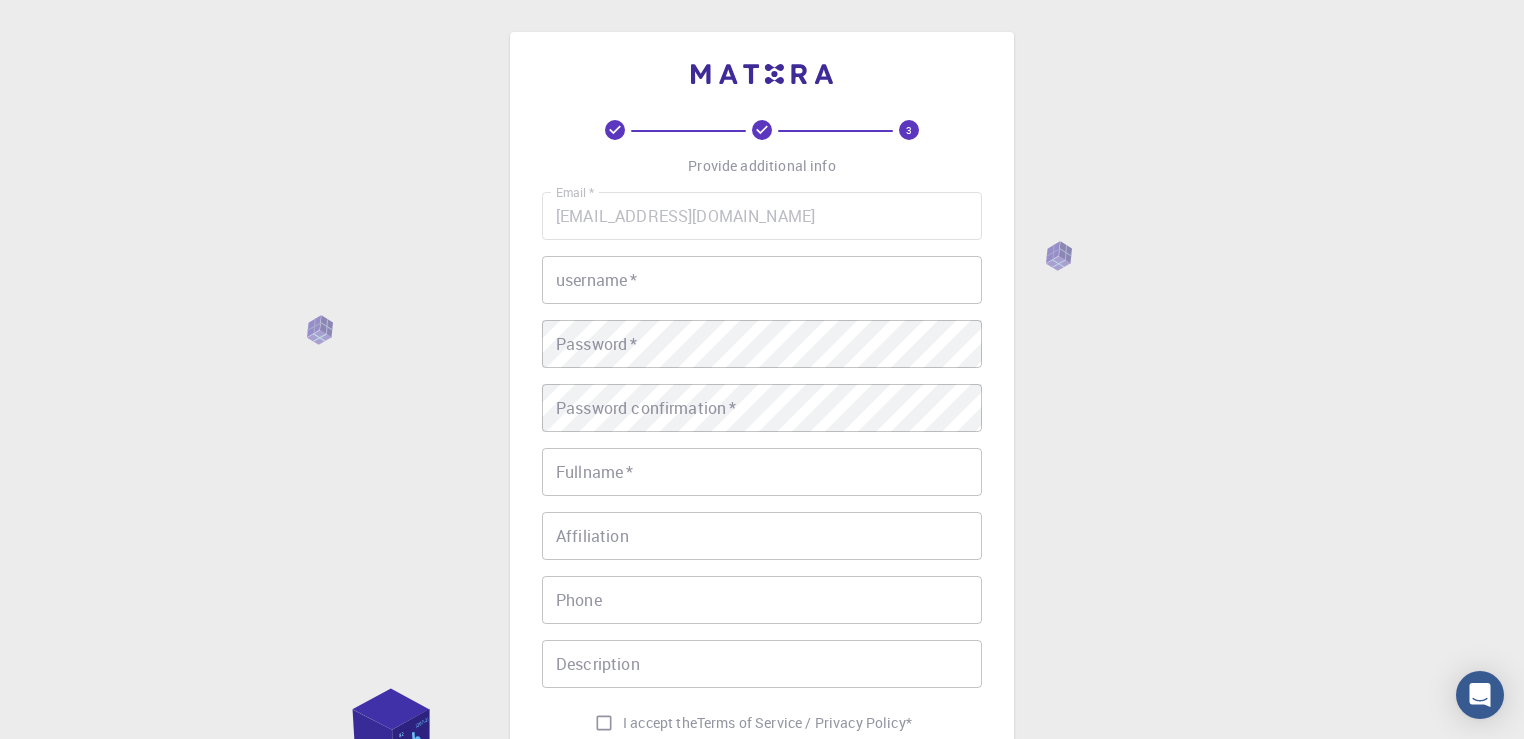 click on "Email   * ti98m8u4r@gmail.com Email   * username   * username   * Password   * Password   * Password confirmation   * Password confirmation   * Fullname   * Fullname   * Affiliation Affiliation Phone Phone Description Description I accept the  Terms of Service / Privacy Policy  *" at bounding box center [762, 467] 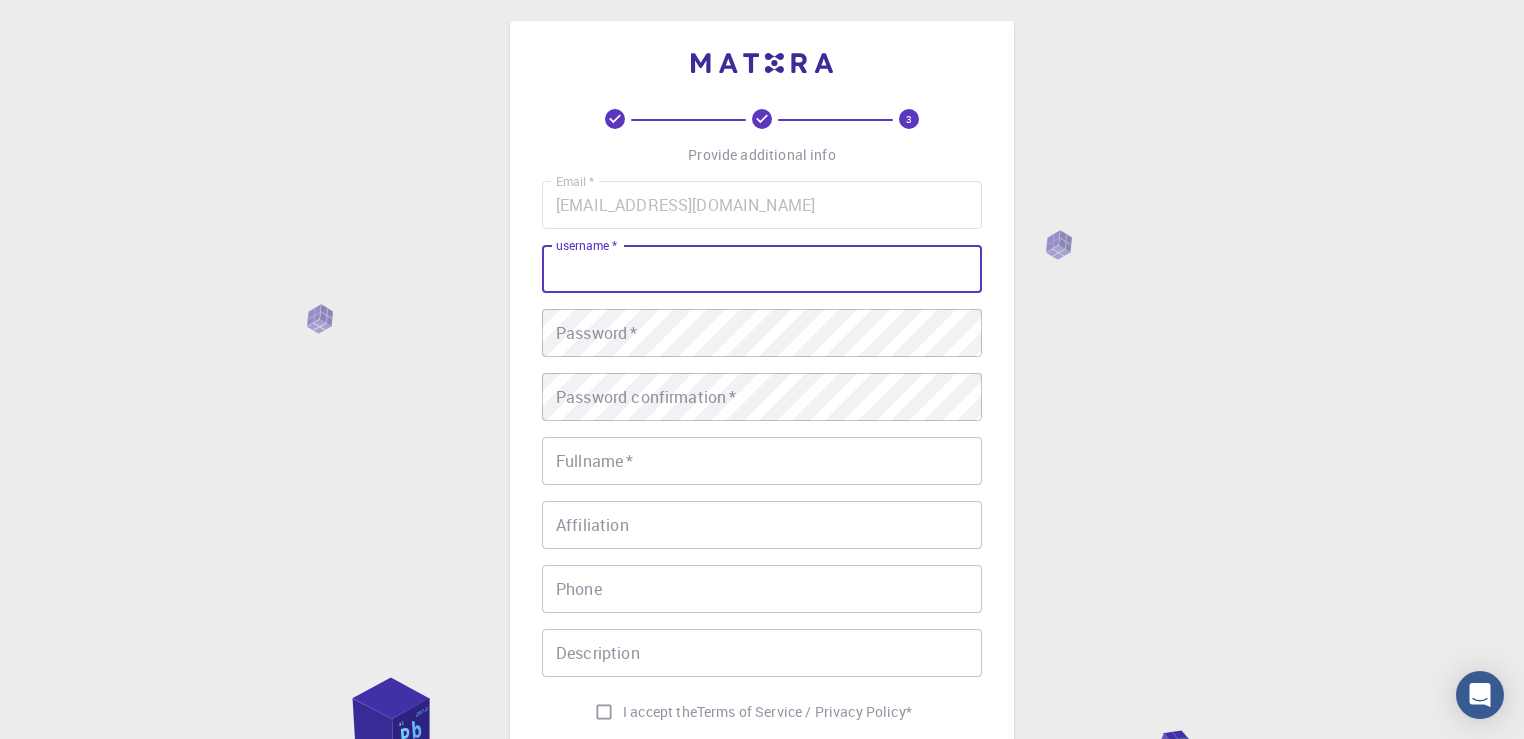 scroll, scrollTop: 0, scrollLeft: 0, axis: both 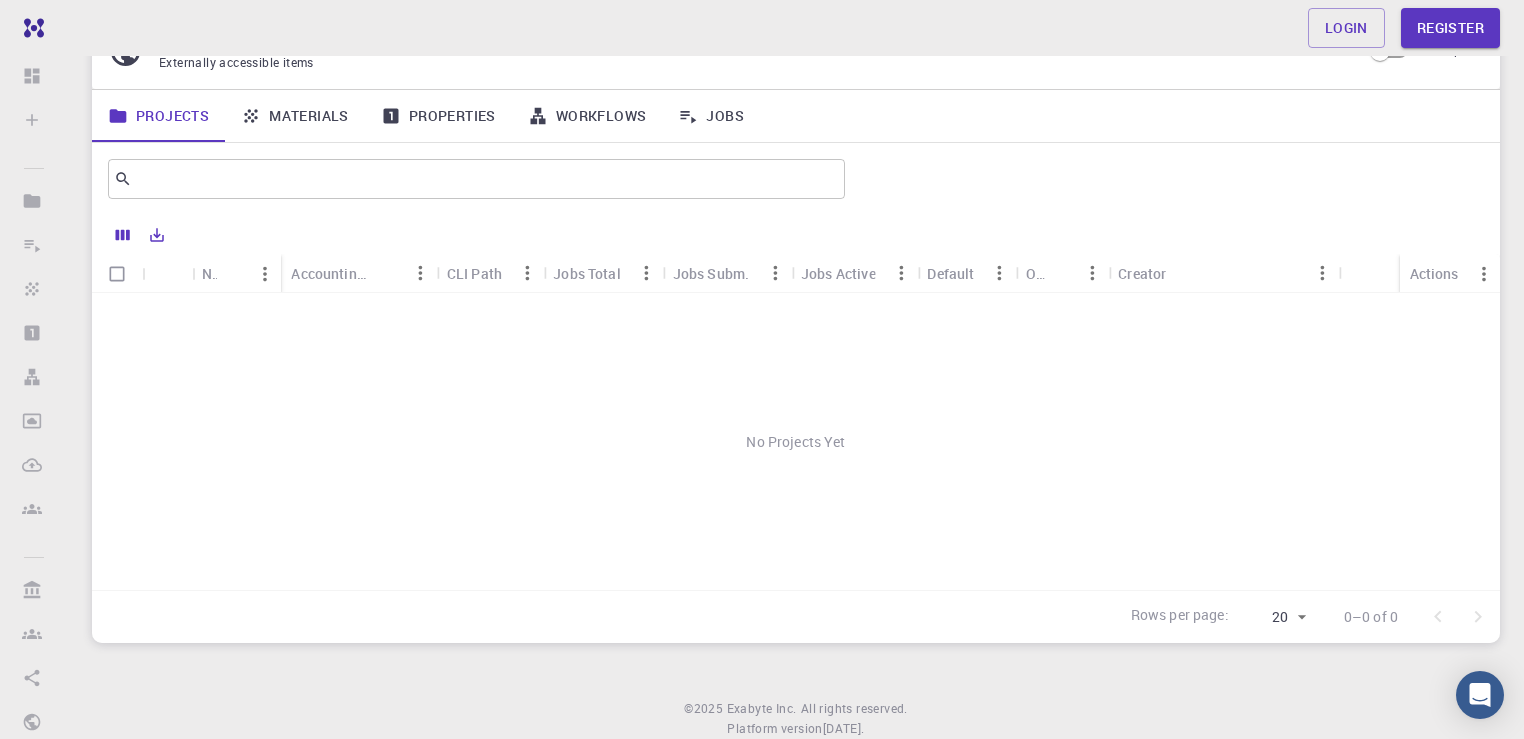 click on "No Projects Yet" at bounding box center (796, 441) 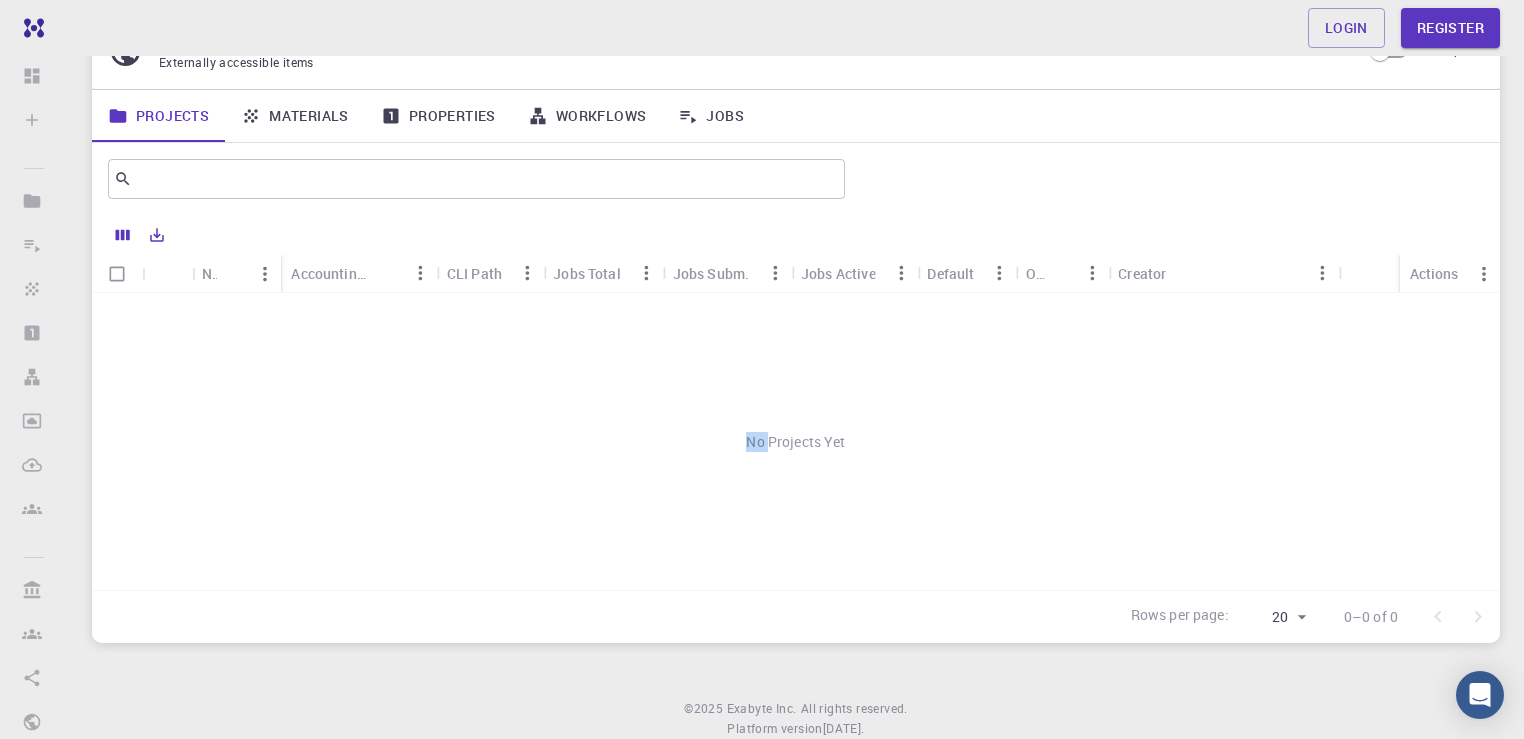 click on "No Projects Yet" at bounding box center (796, 441) 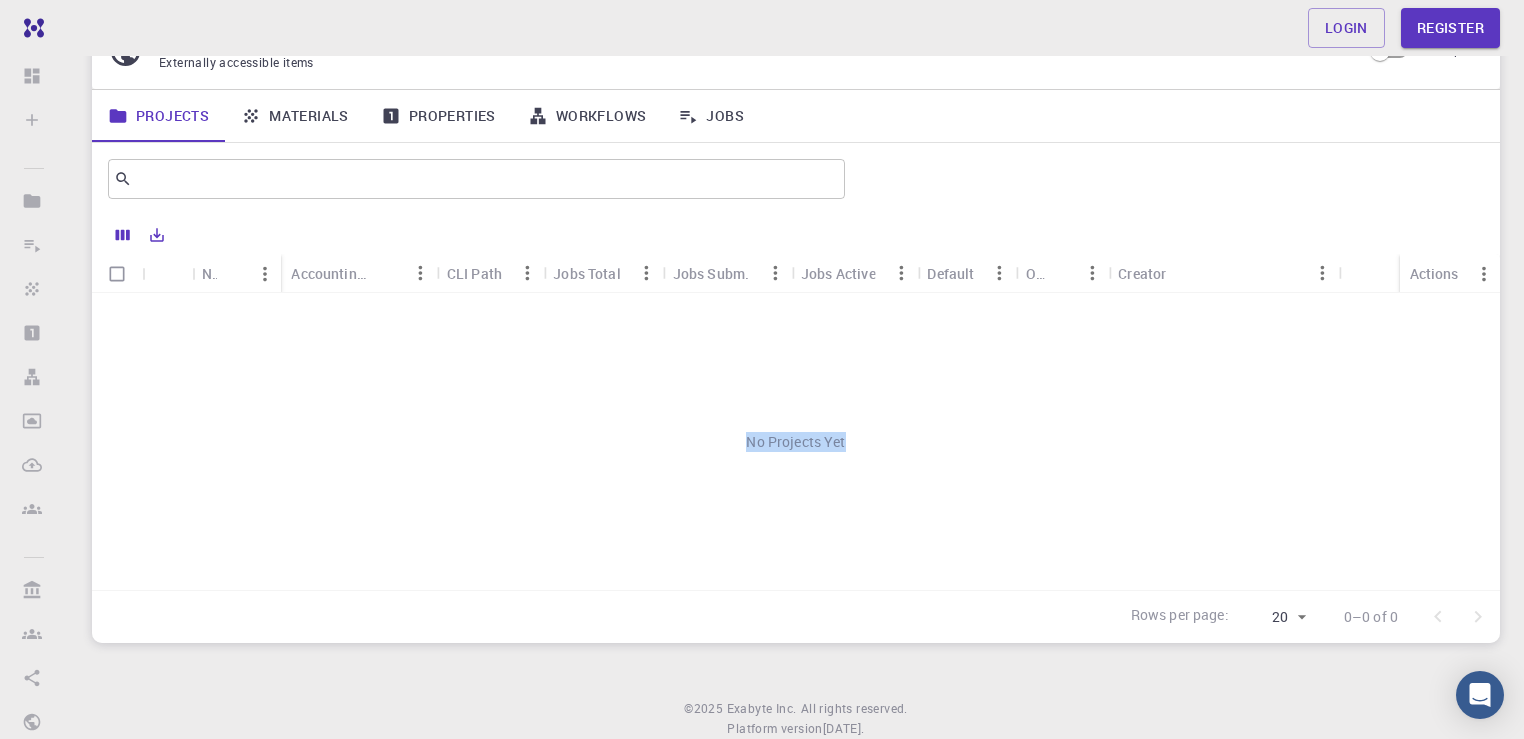 click on "No Projects Yet" at bounding box center [796, 441] 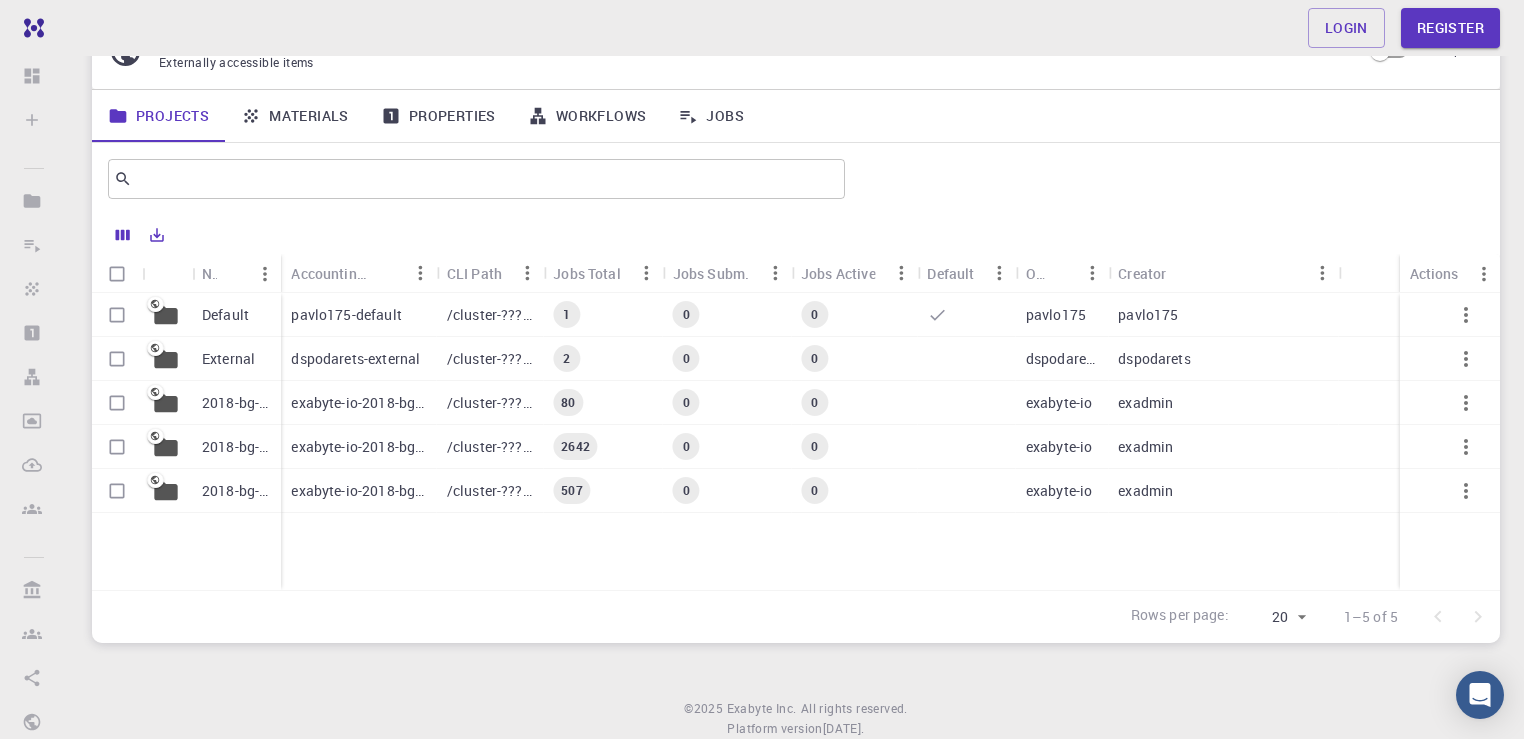 click on "pavlo175-default" at bounding box center (346, 315) 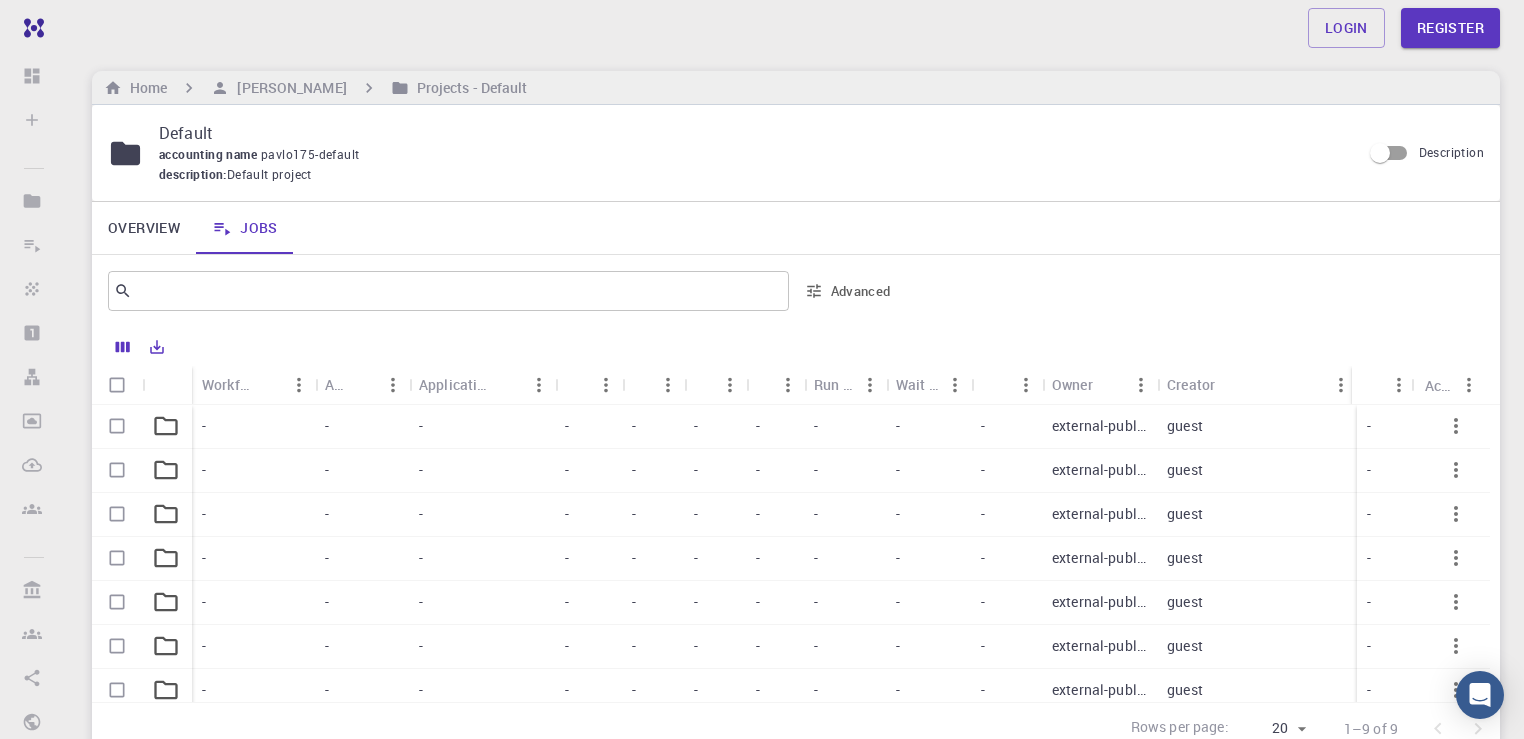 scroll, scrollTop: 0, scrollLeft: 0, axis: both 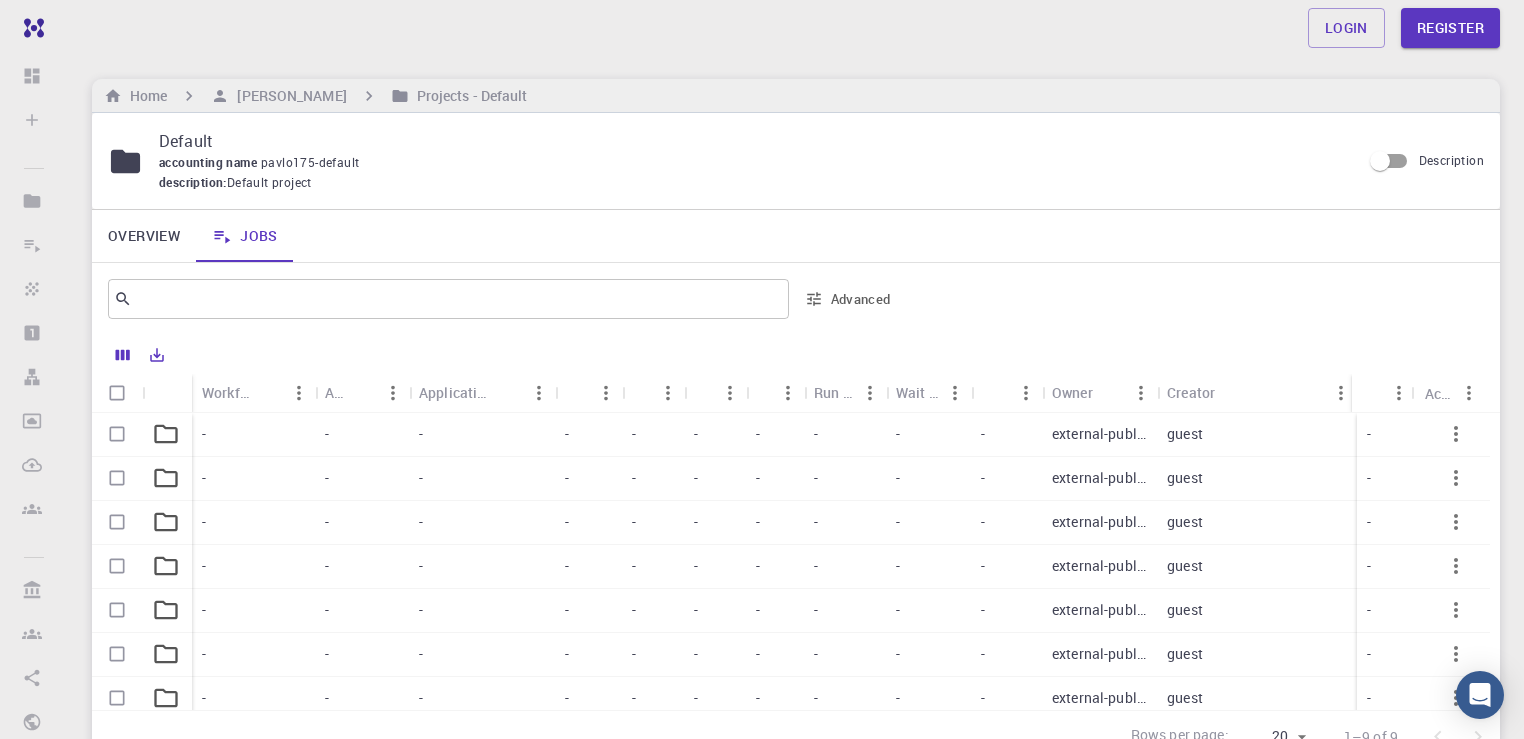 click at bounding box center [361, 393] 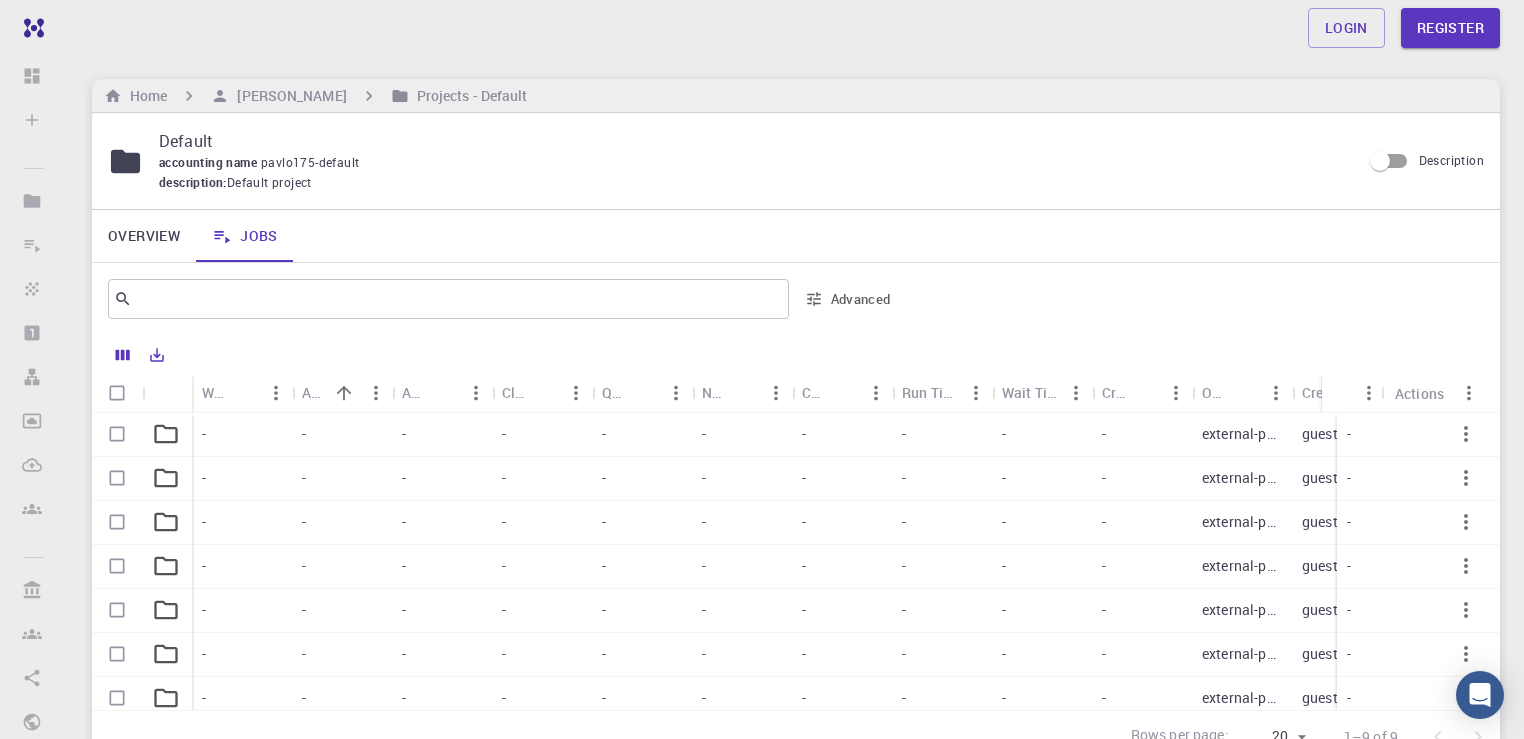 click on "-" at bounding box center (1142, 479) 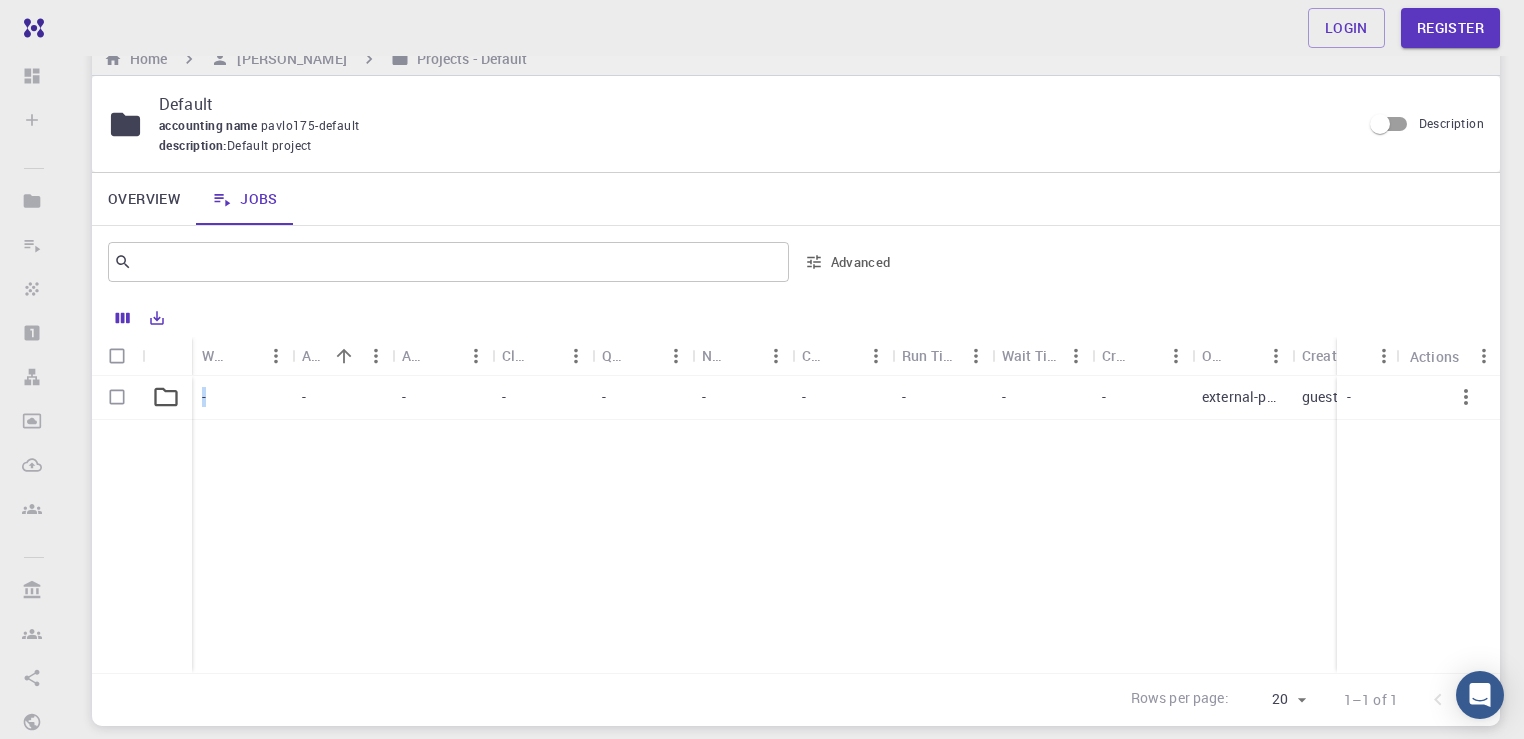scroll, scrollTop: 179, scrollLeft: 0, axis: vertical 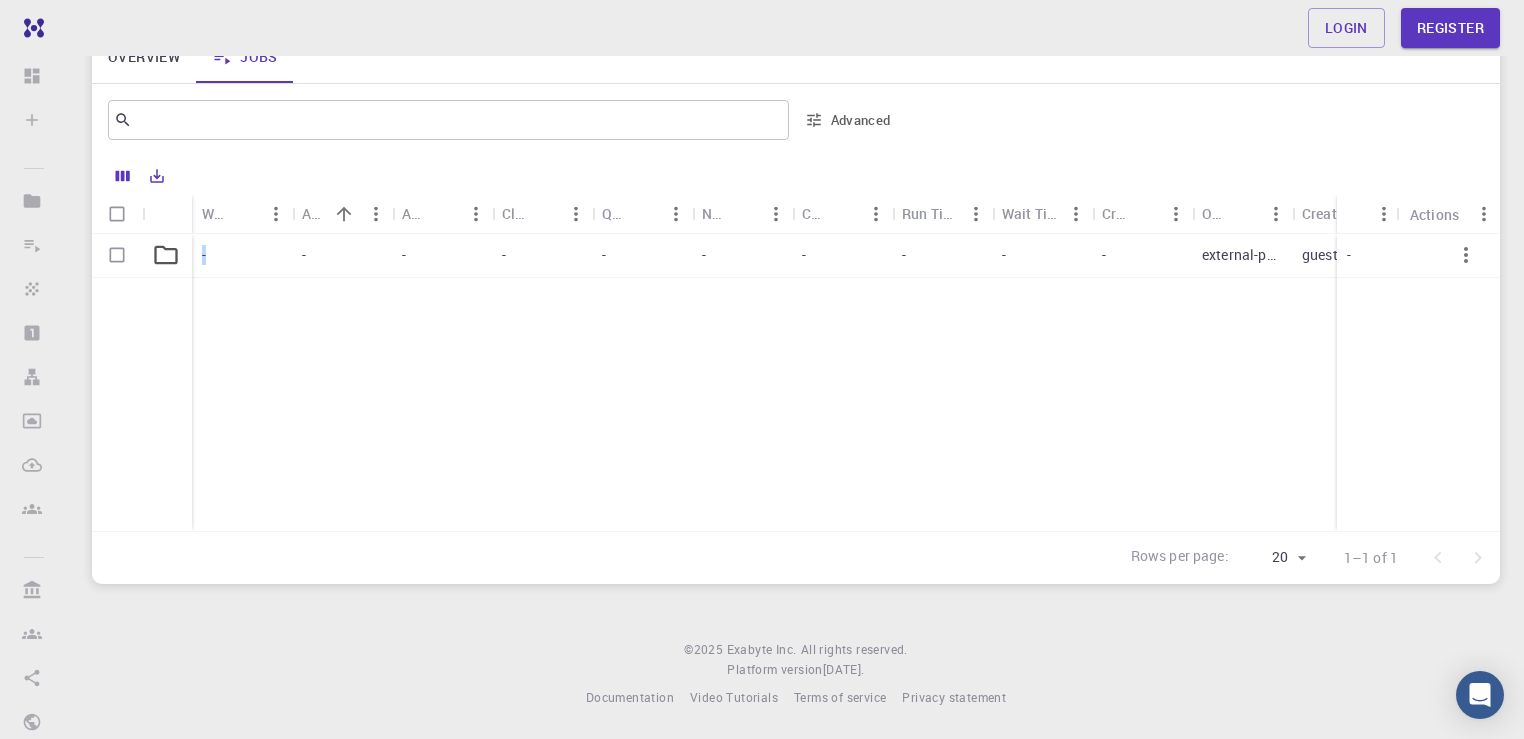 click on "-" at bounding box center [242, 256] 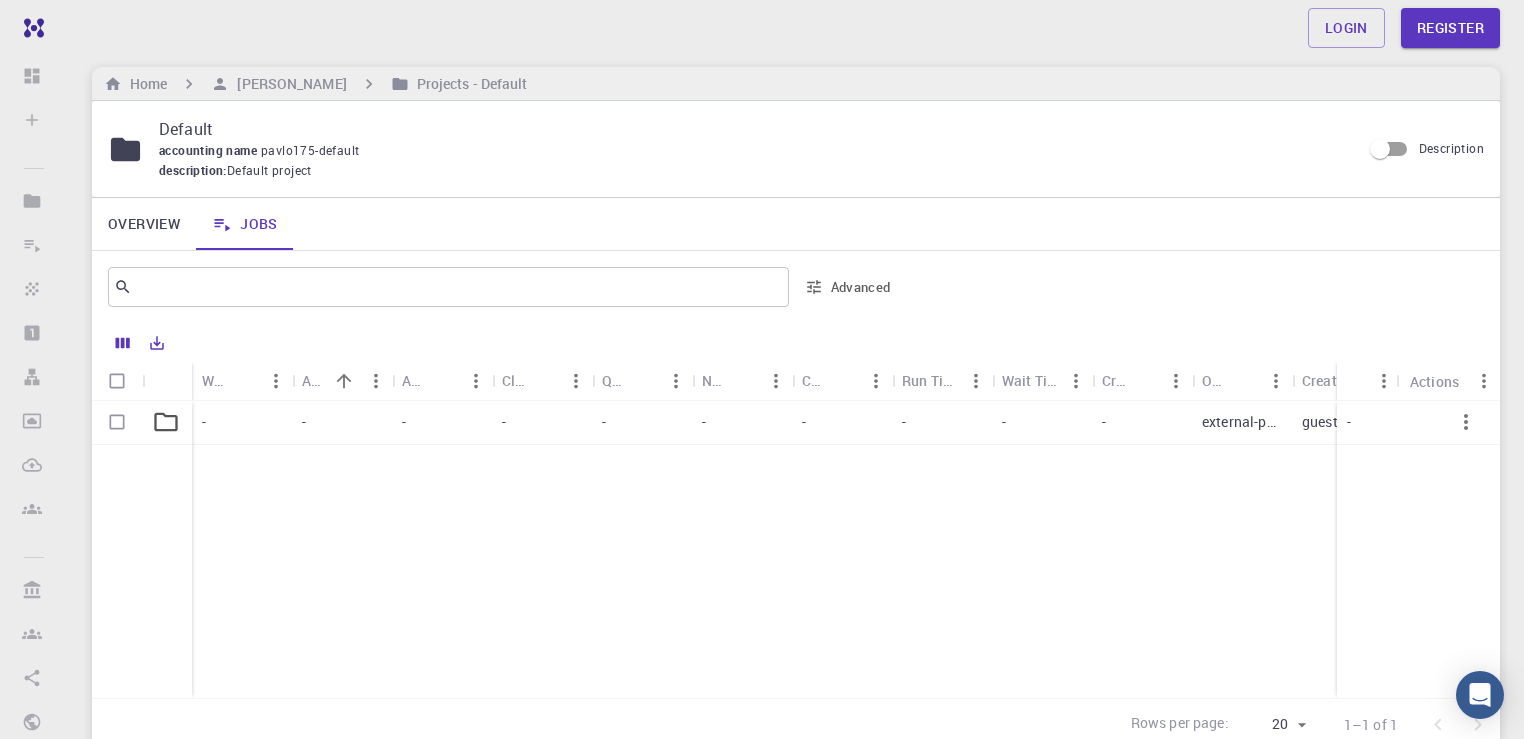 scroll, scrollTop: 0, scrollLeft: 0, axis: both 